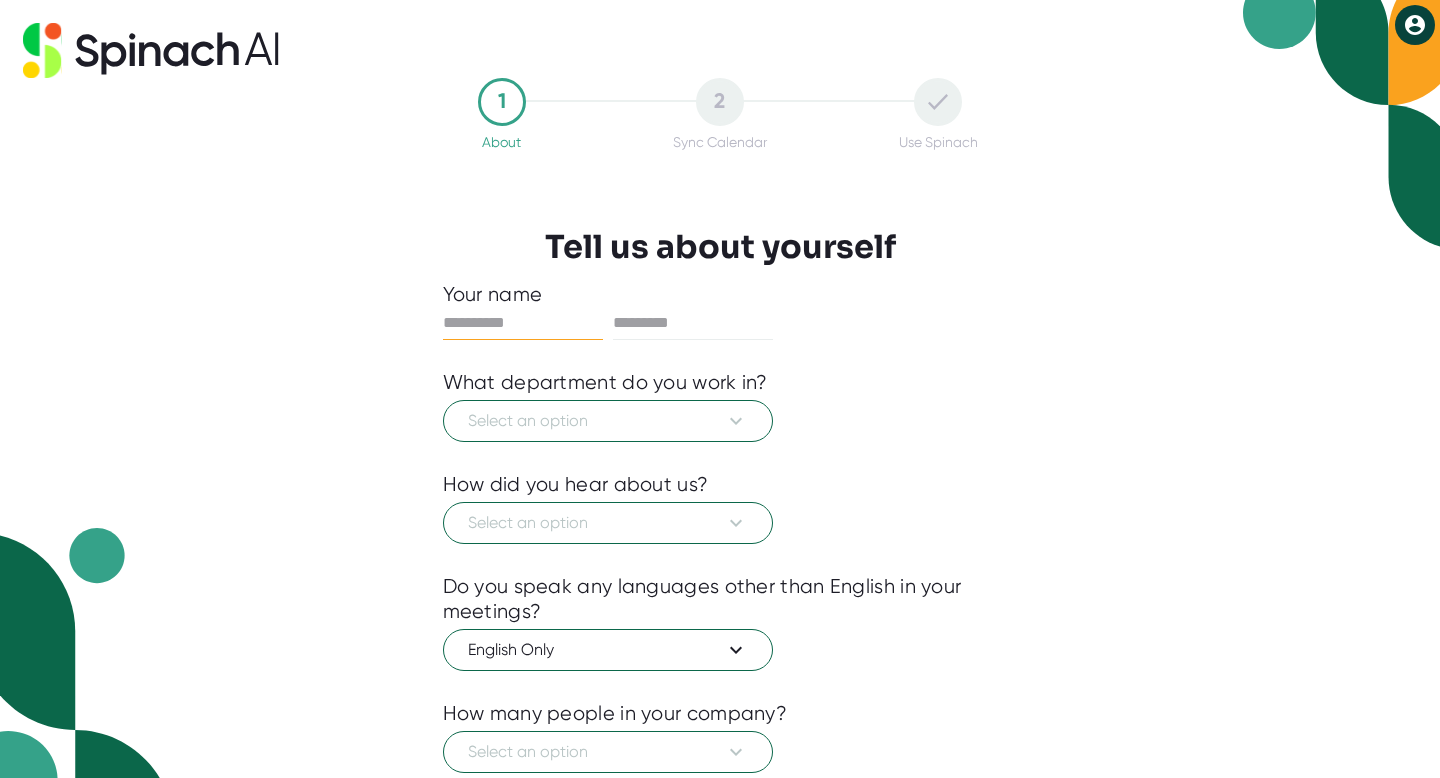 scroll, scrollTop: 0, scrollLeft: 0, axis: both 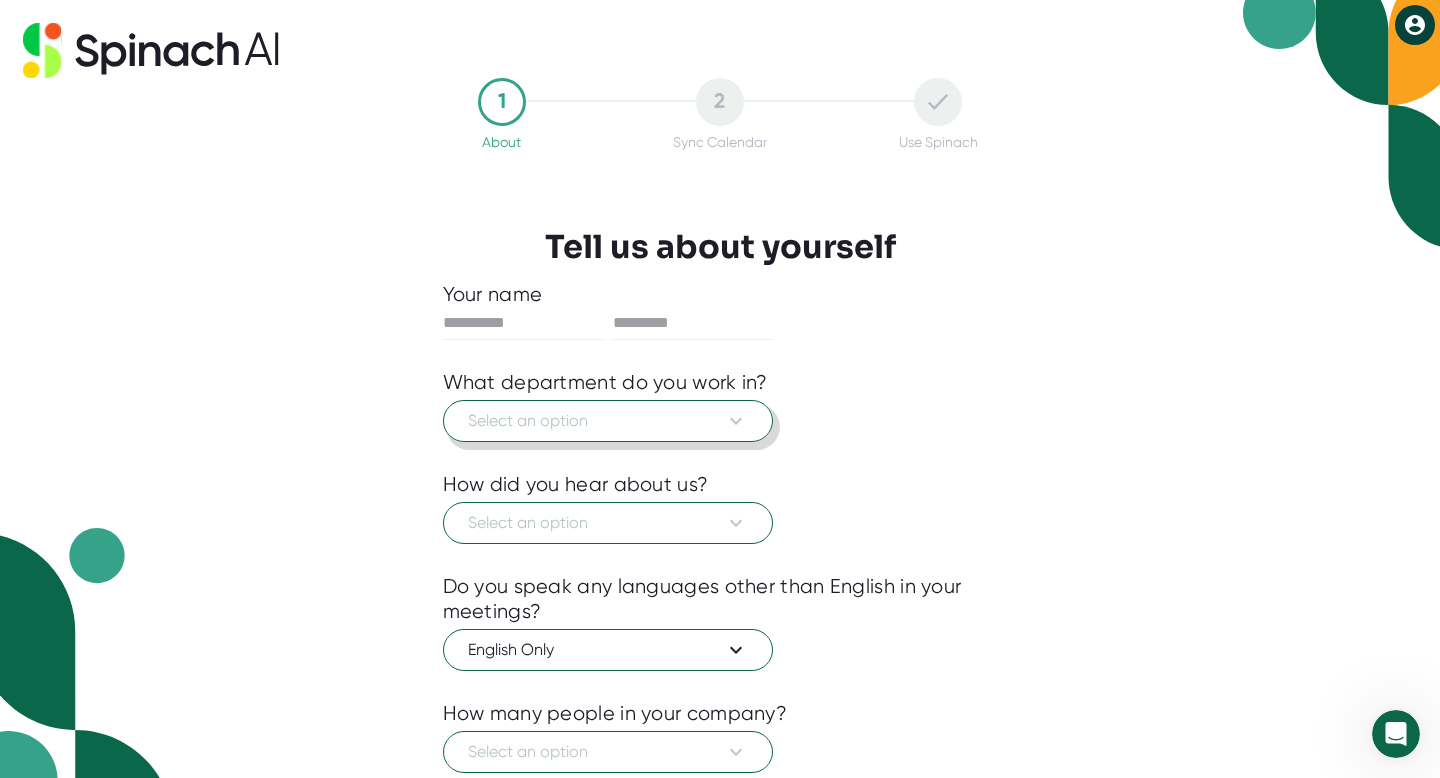 click on "Select an option" at bounding box center [608, 421] 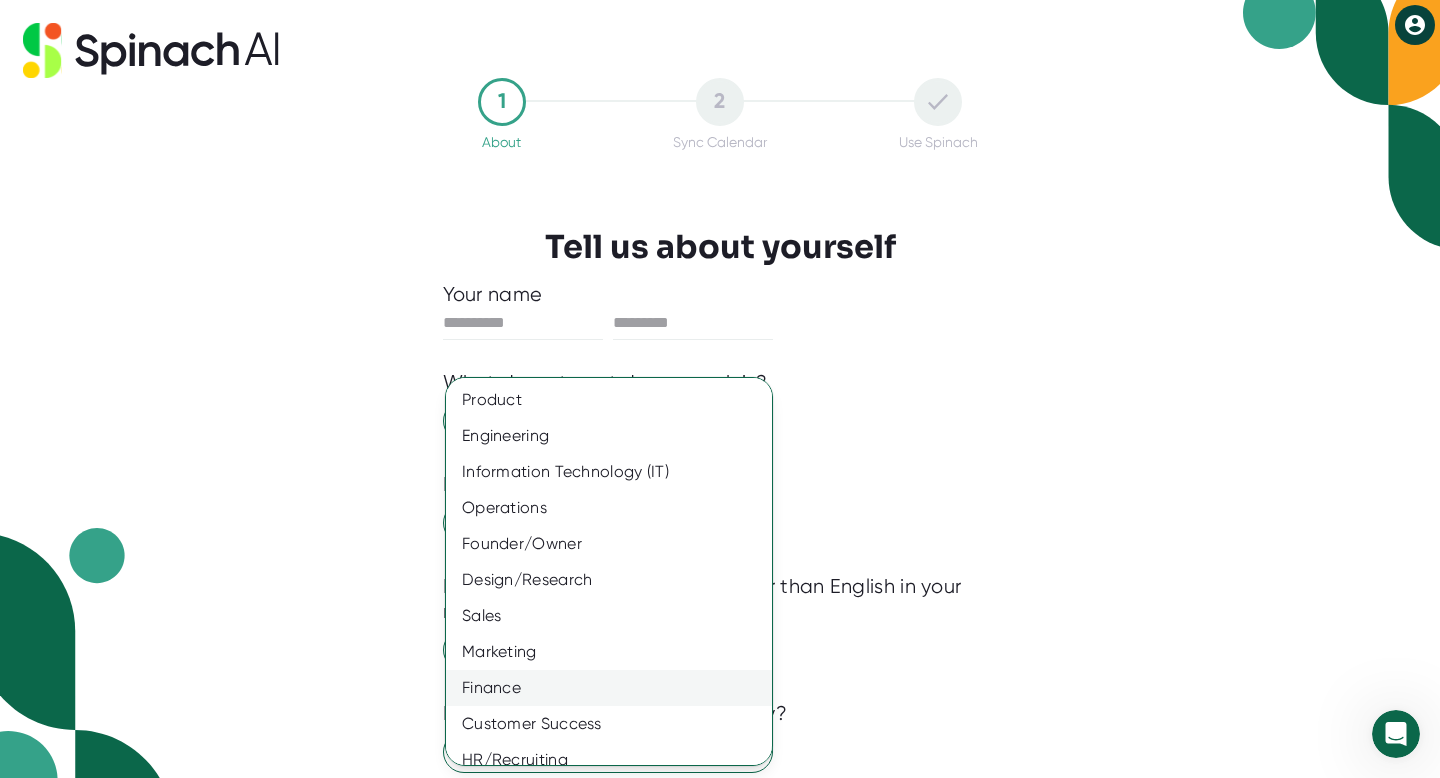 click on "Finance" at bounding box center (609, 688) 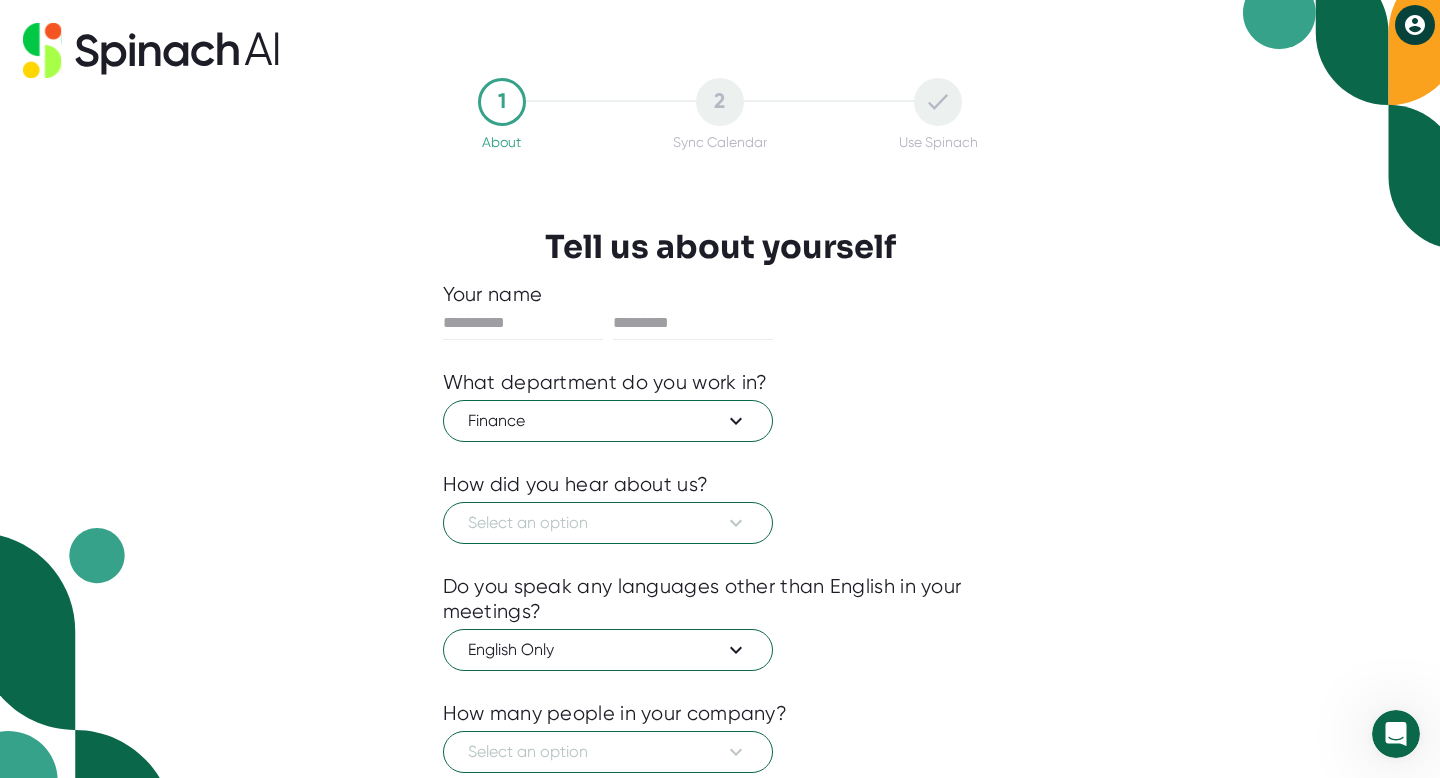 click at bounding box center (720, 559) 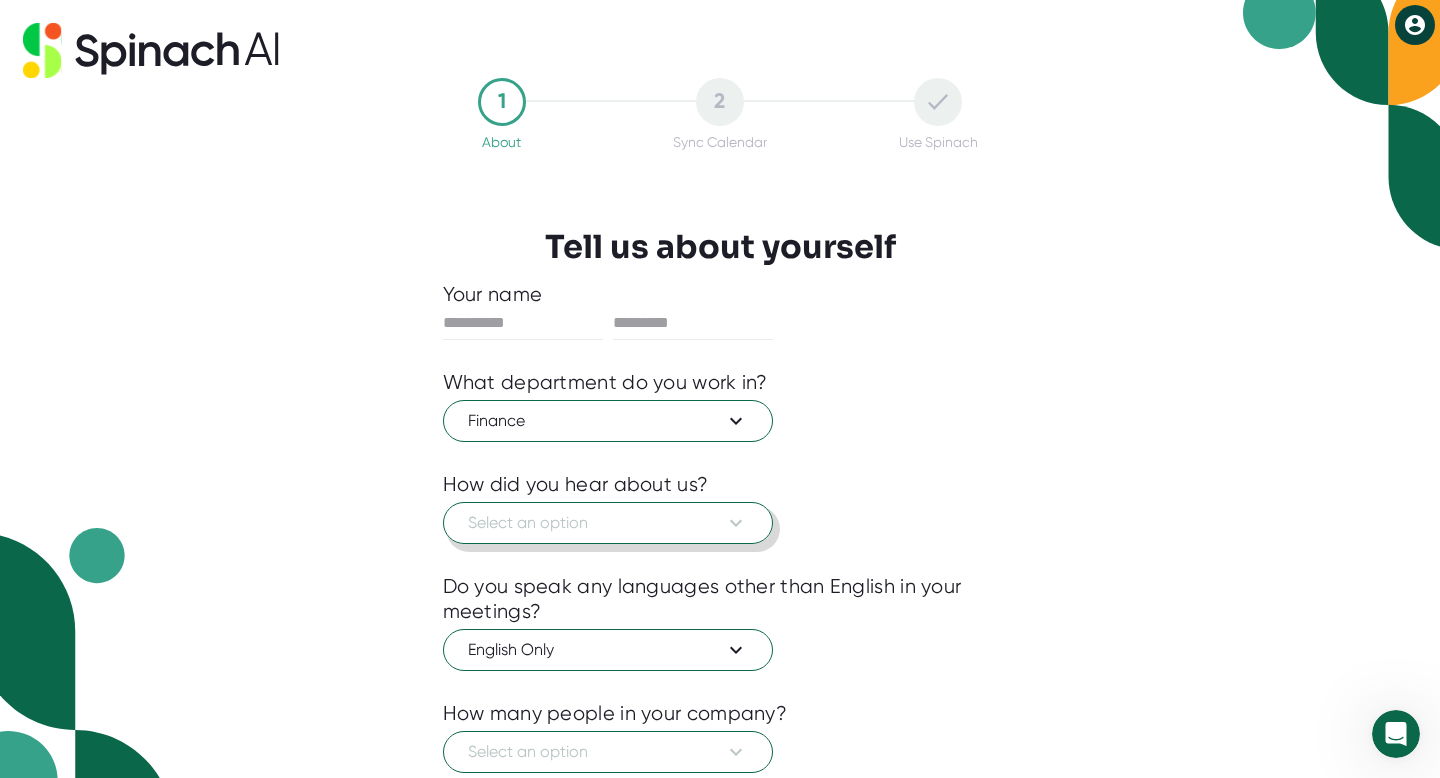 click on "Select an option" at bounding box center [608, 523] 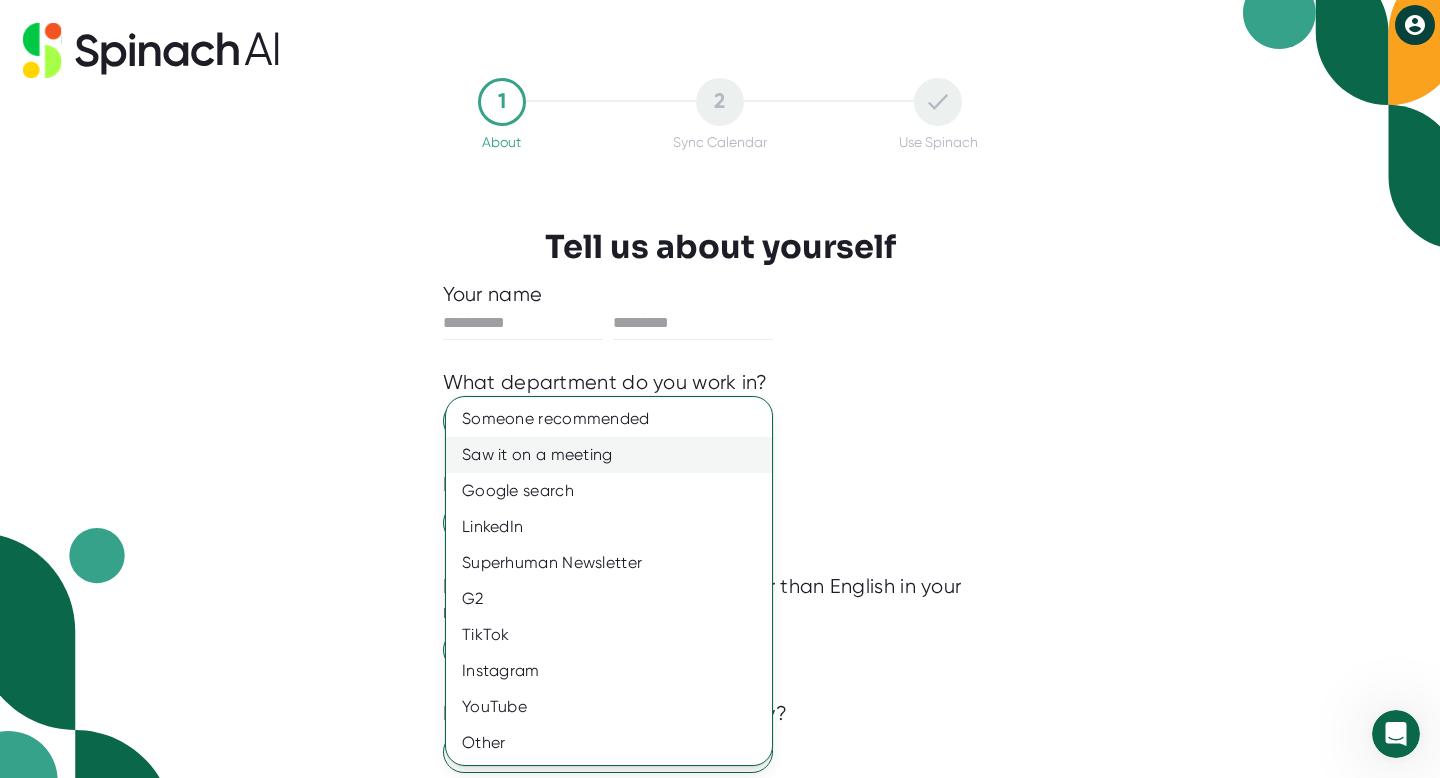 click on "Saw it on a meeting" at bounding box center [609, 455] 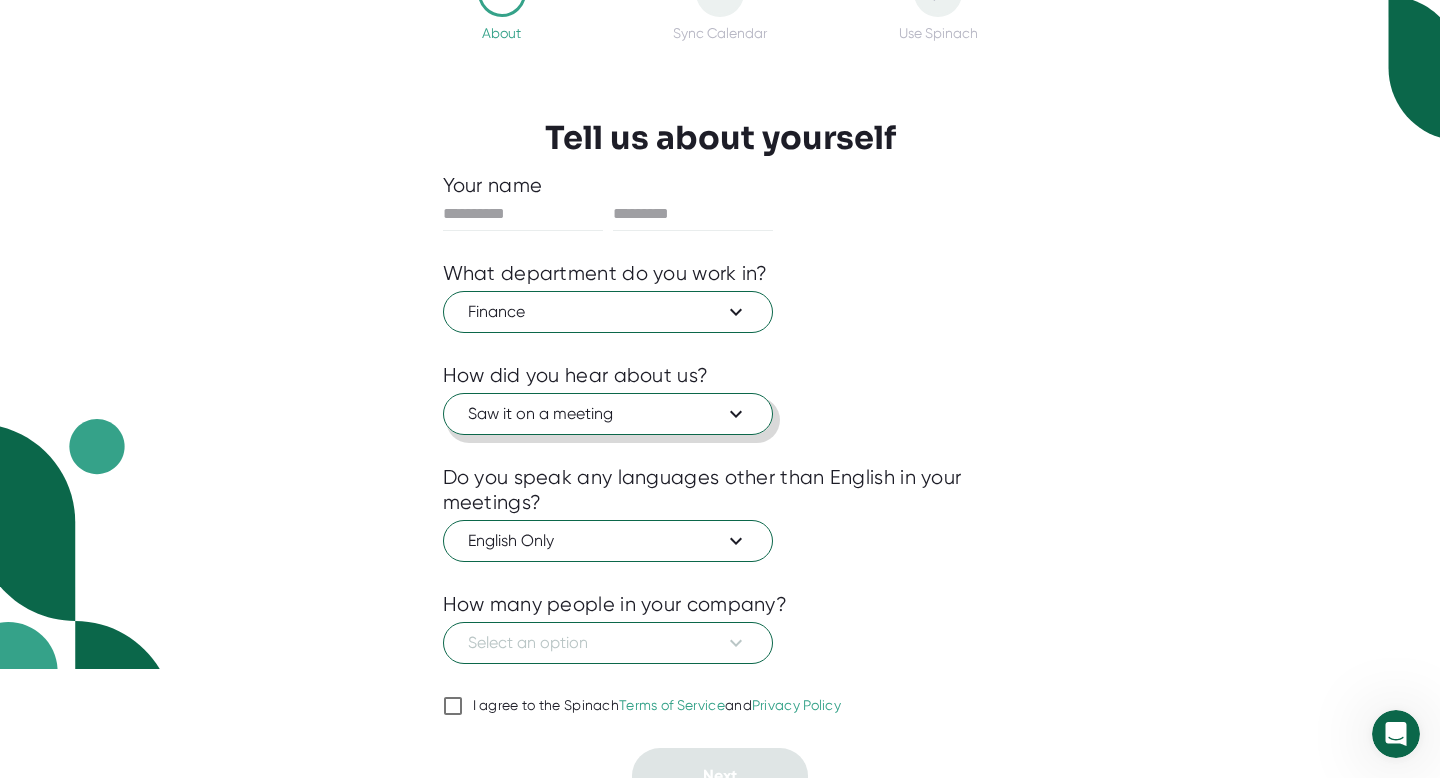 scroll, scrollTop: 135, scrollLeft: 0, axis: vertical 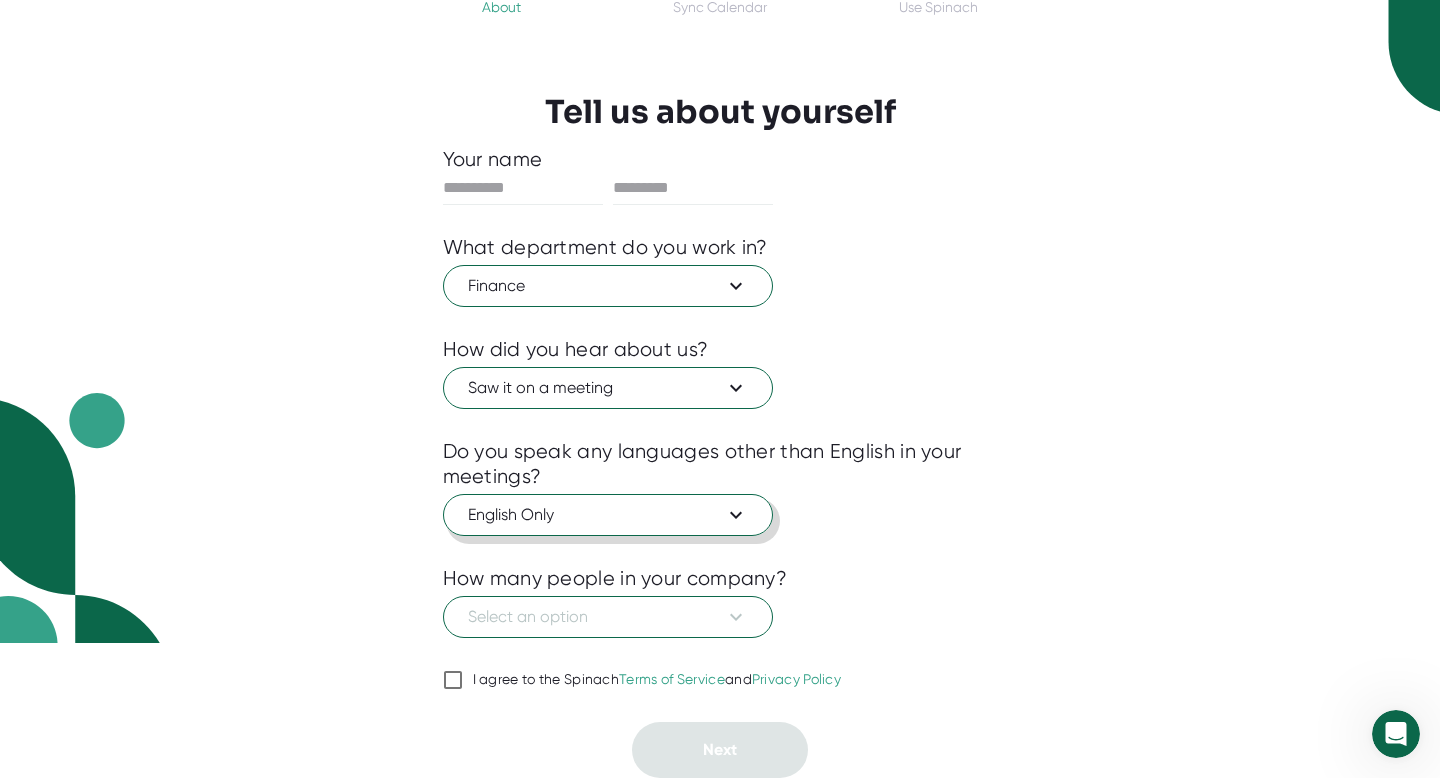 click on "English Only" at bounding box center (608, 515) 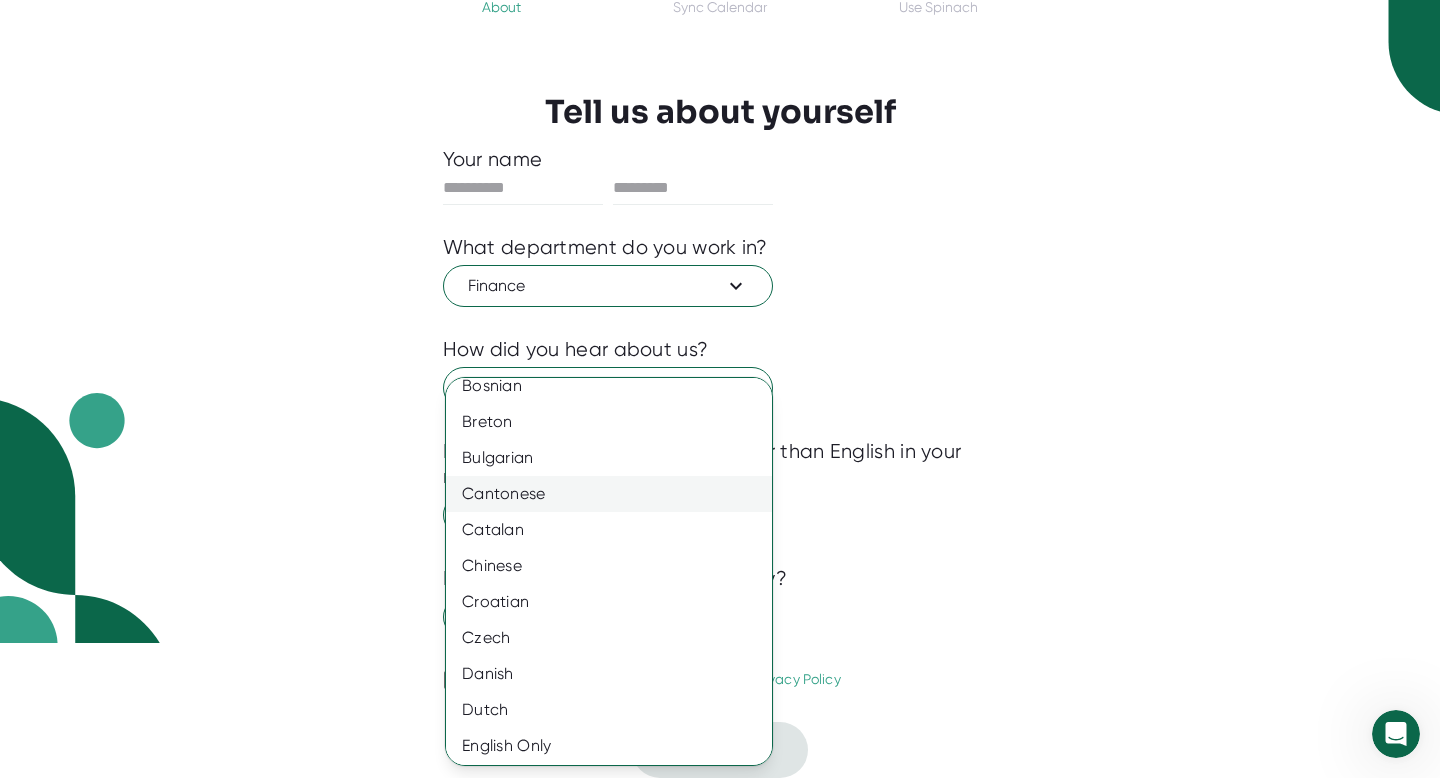 scroll, scrollTop: 701, scrollLeft: 0, axis: vertical 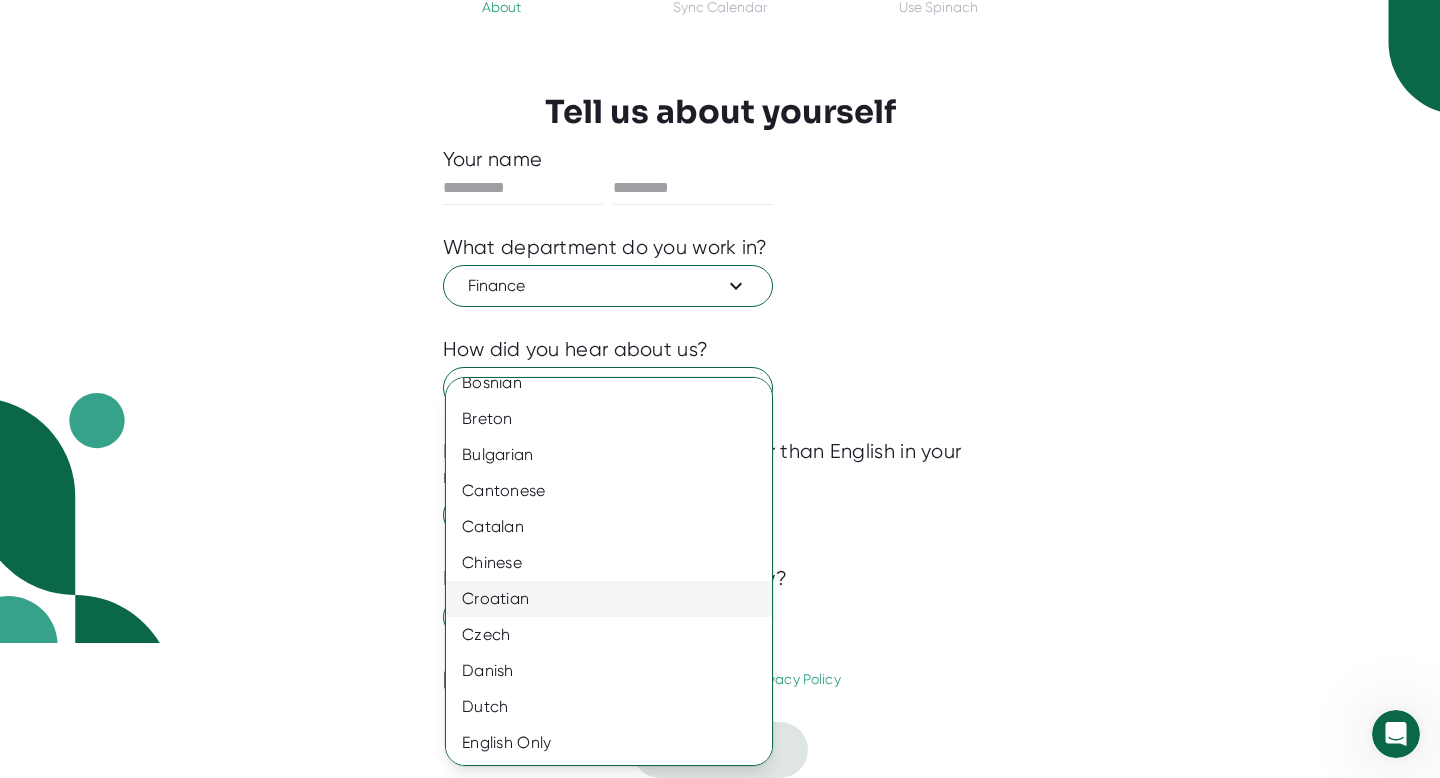 click on "Croatian" at bounding box center [609, 599] 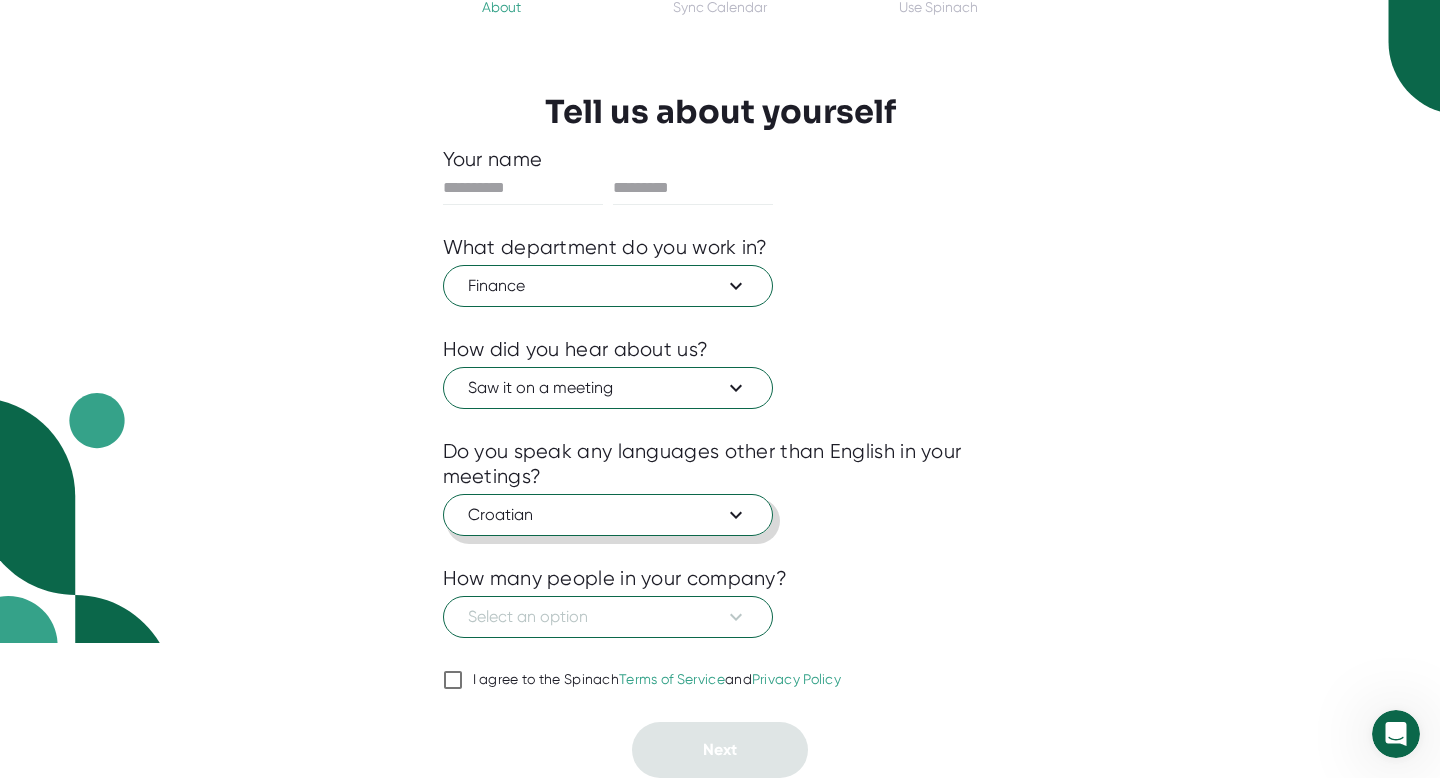 click on "Croatian" at bounding box center [608, 515] 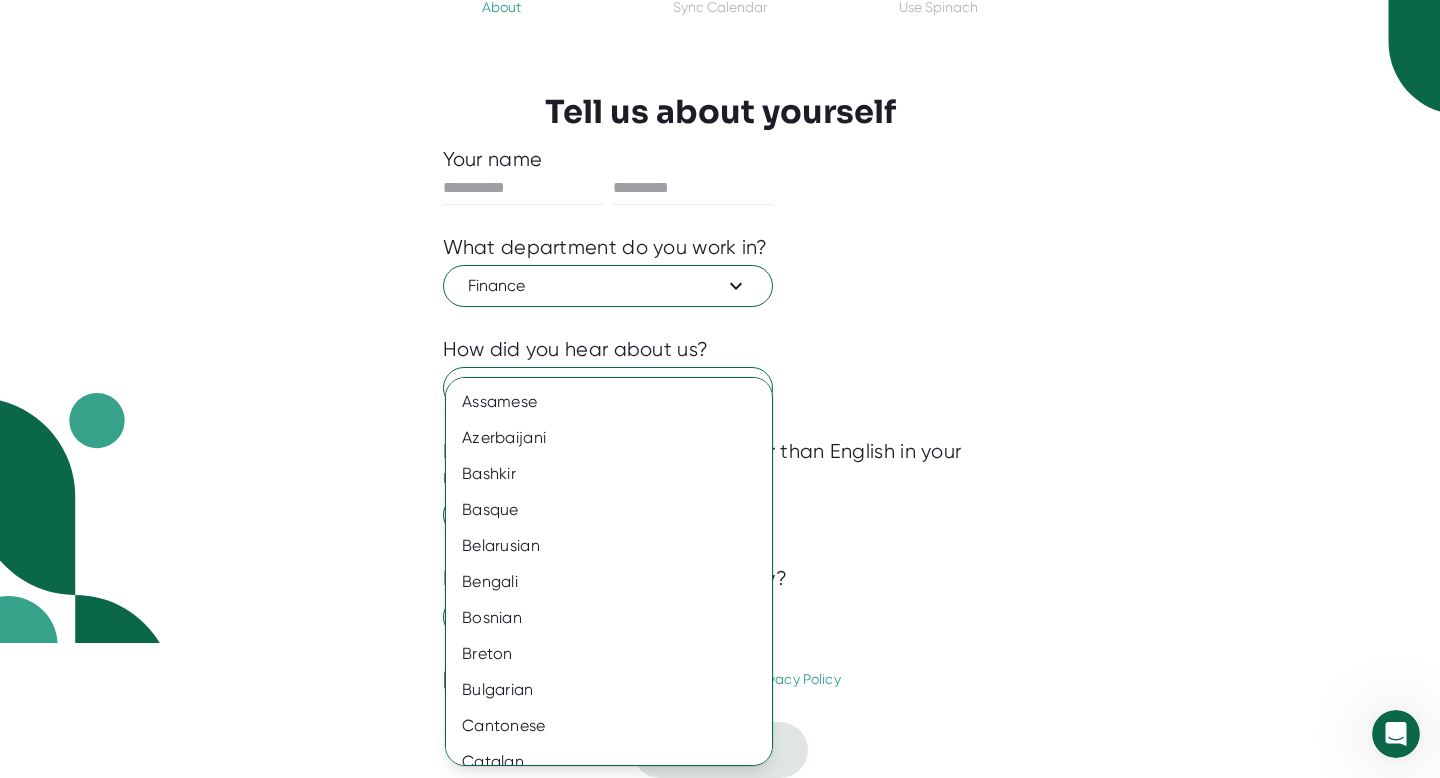 scroll, scrollTop: 542, scrollLeft: 0, axis: vertical 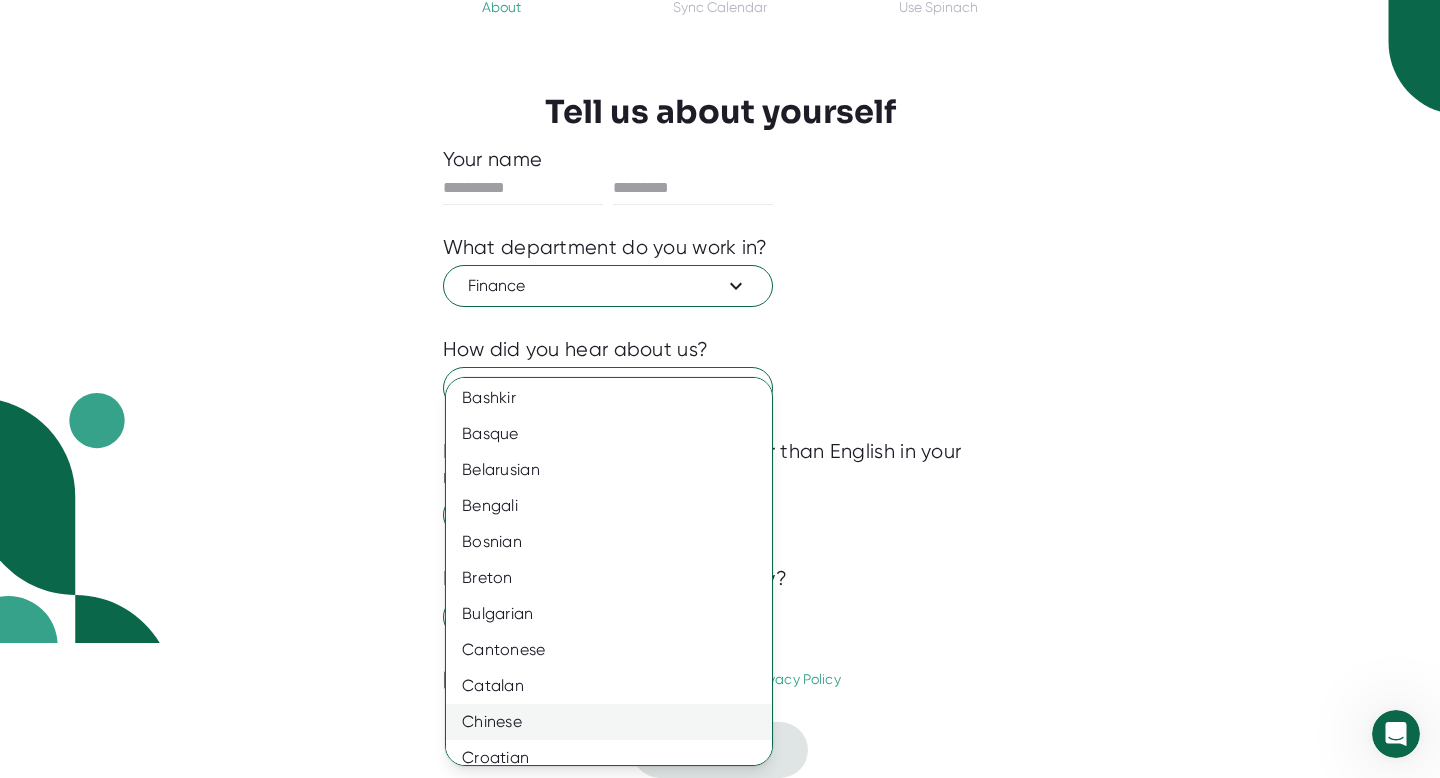 click on "Chinese" at bounding box center (609, 722) 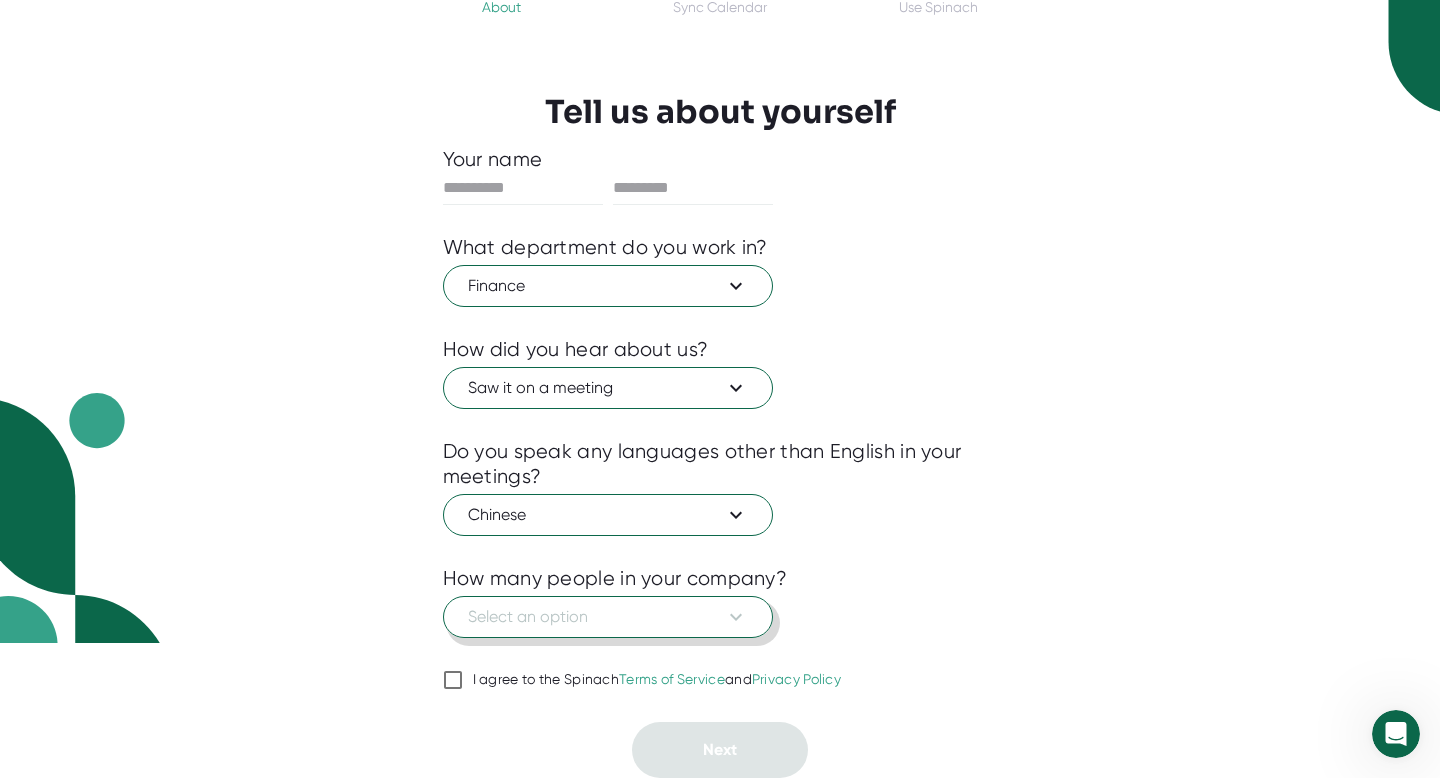 click on "Select an option" at bounding box center (608, 617) 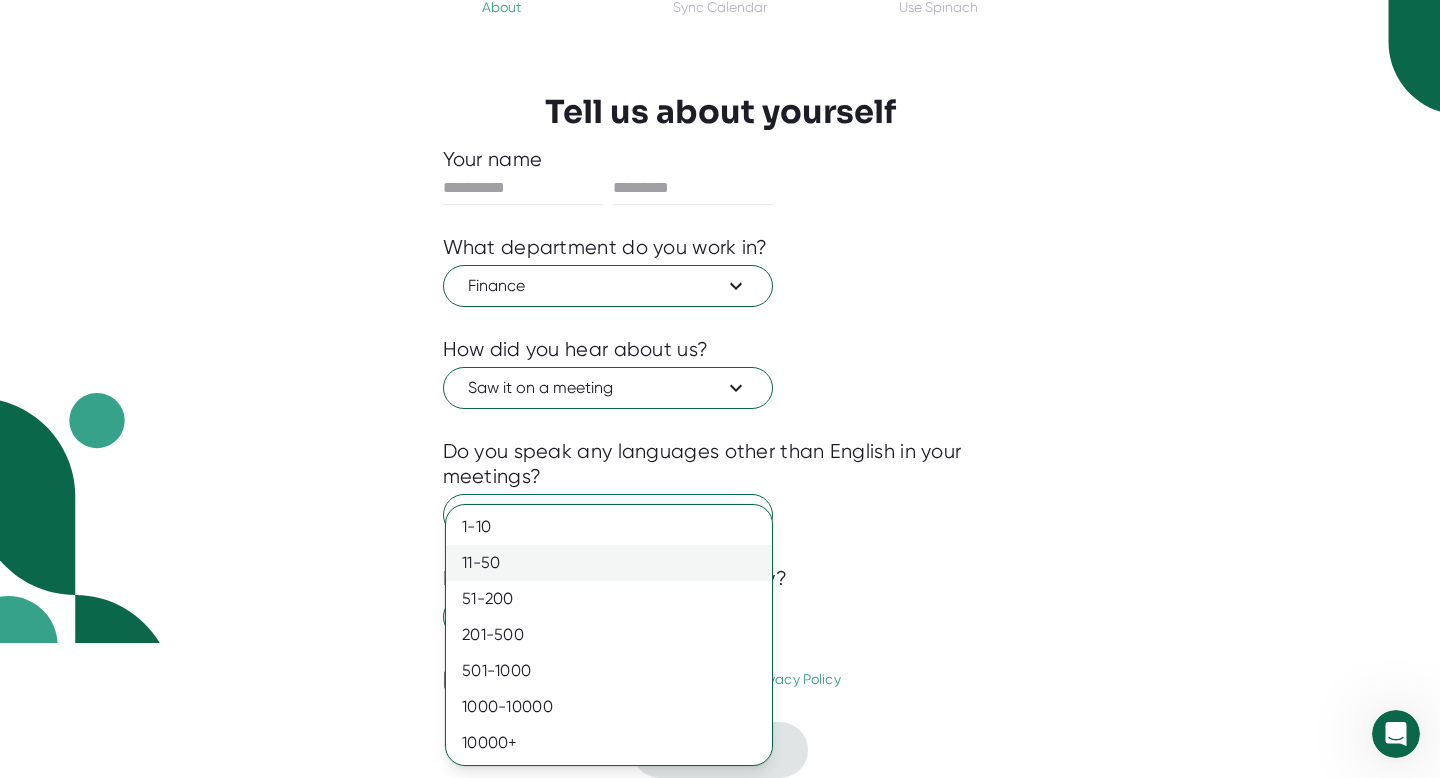 click on "11-50" at bounding box center [609, 563] 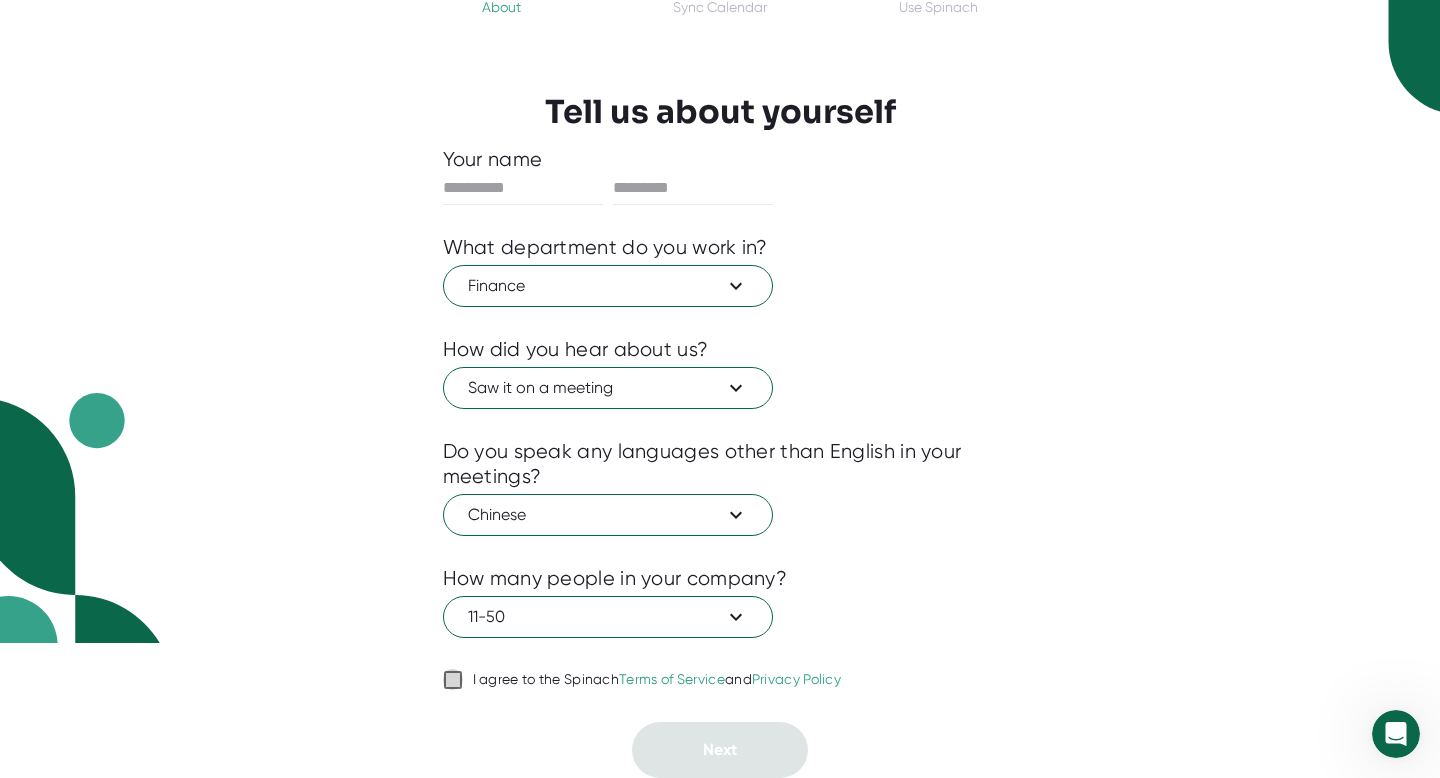 click on "I agree to the Spinach  Terms of Service  and  Privacy Policy" at bounding box center (453, 680) 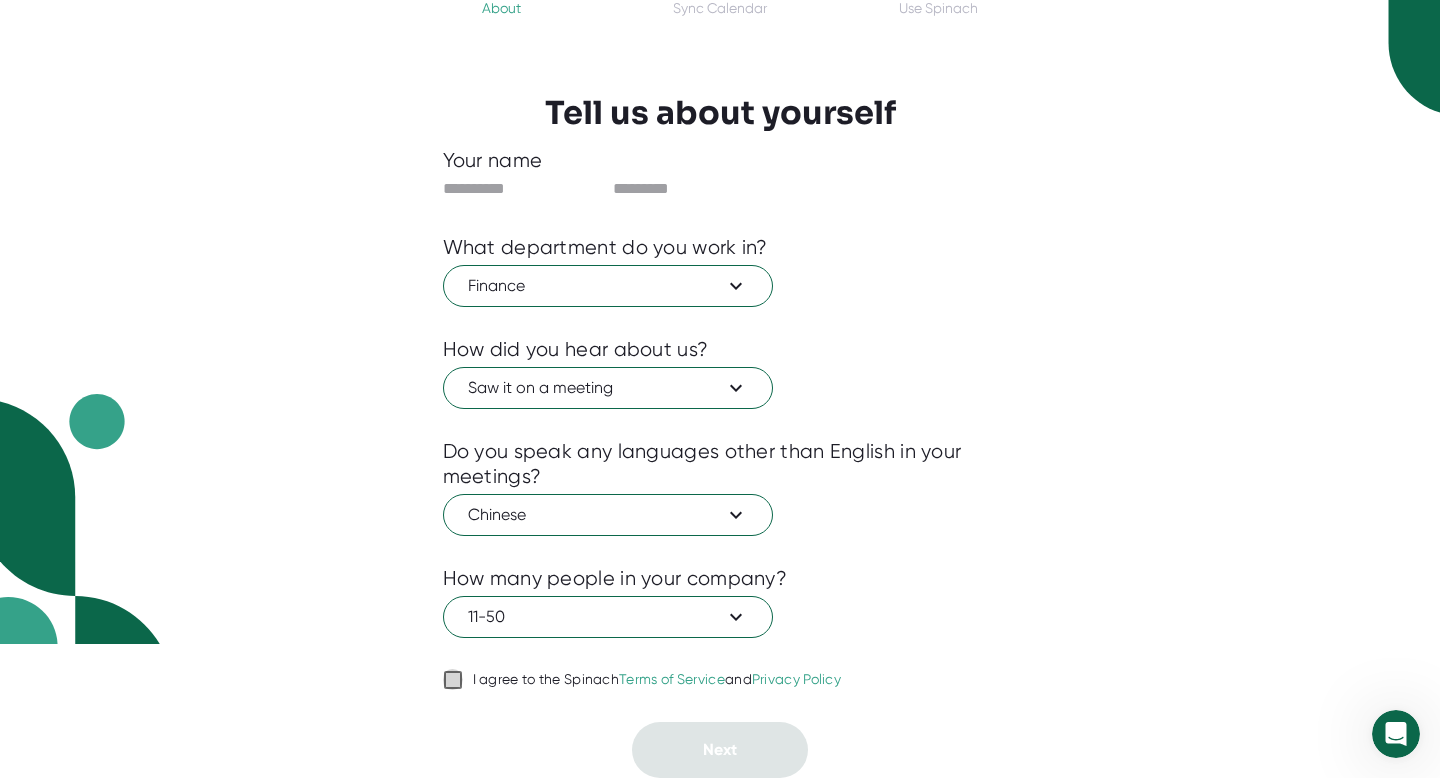 checkbox on "true" 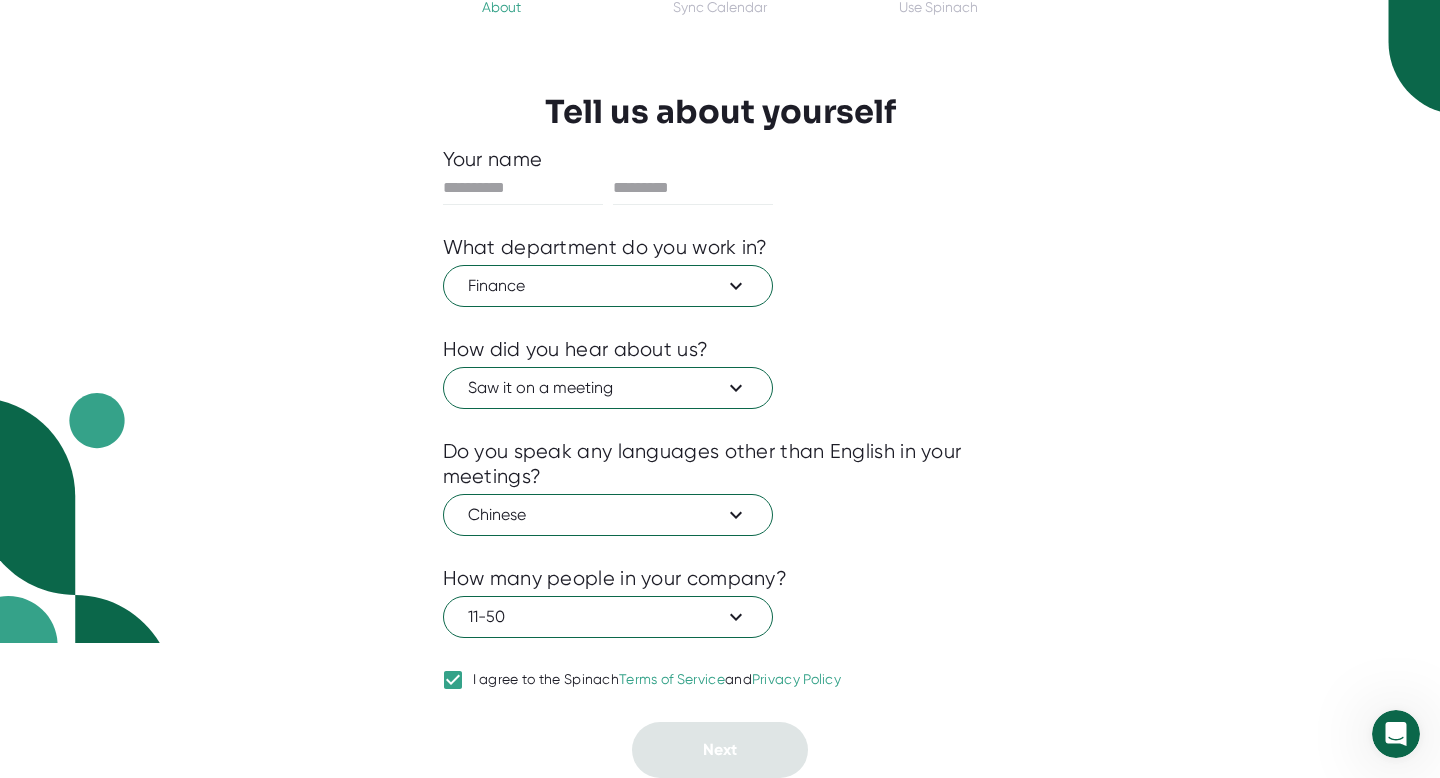 click at bounding box center [720, 220] 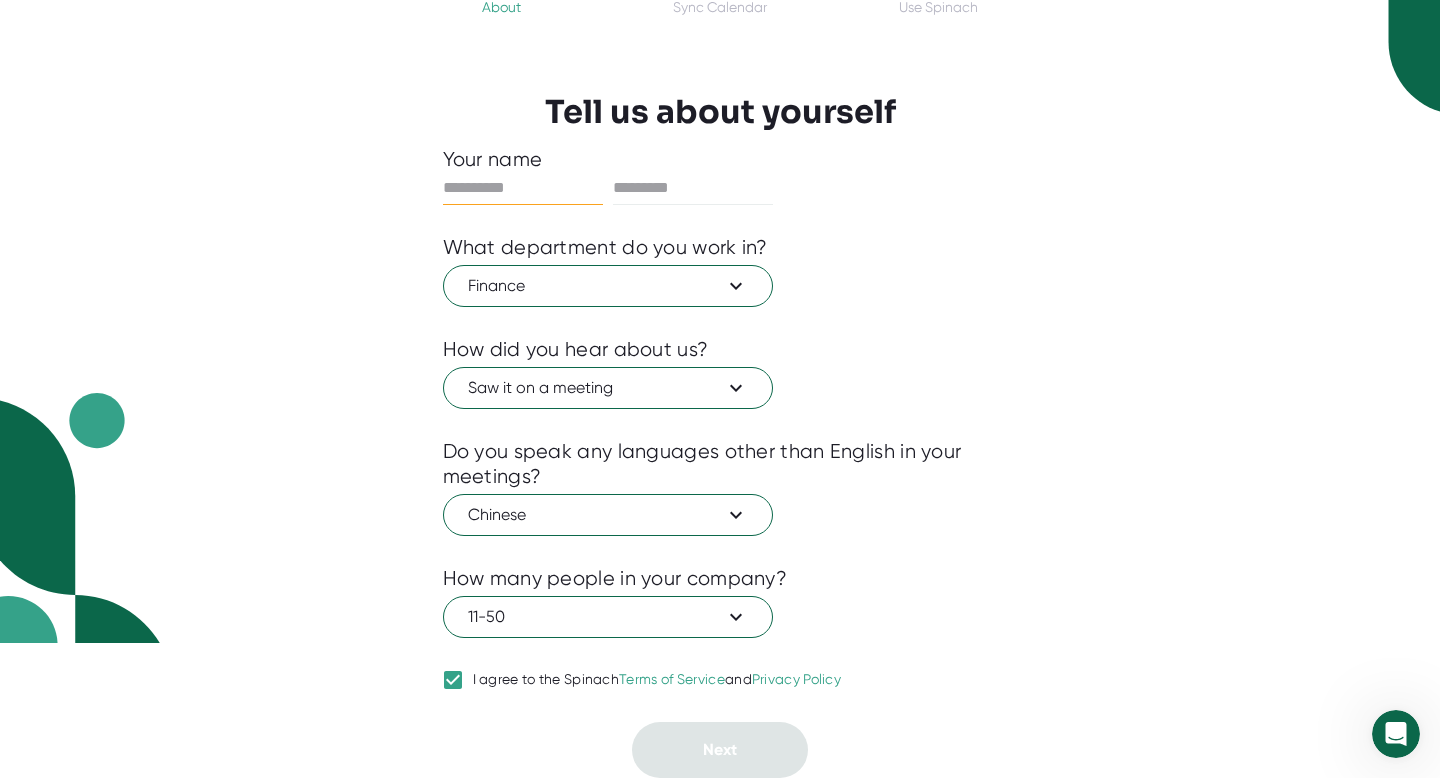 click at bounding box center (523, 188) 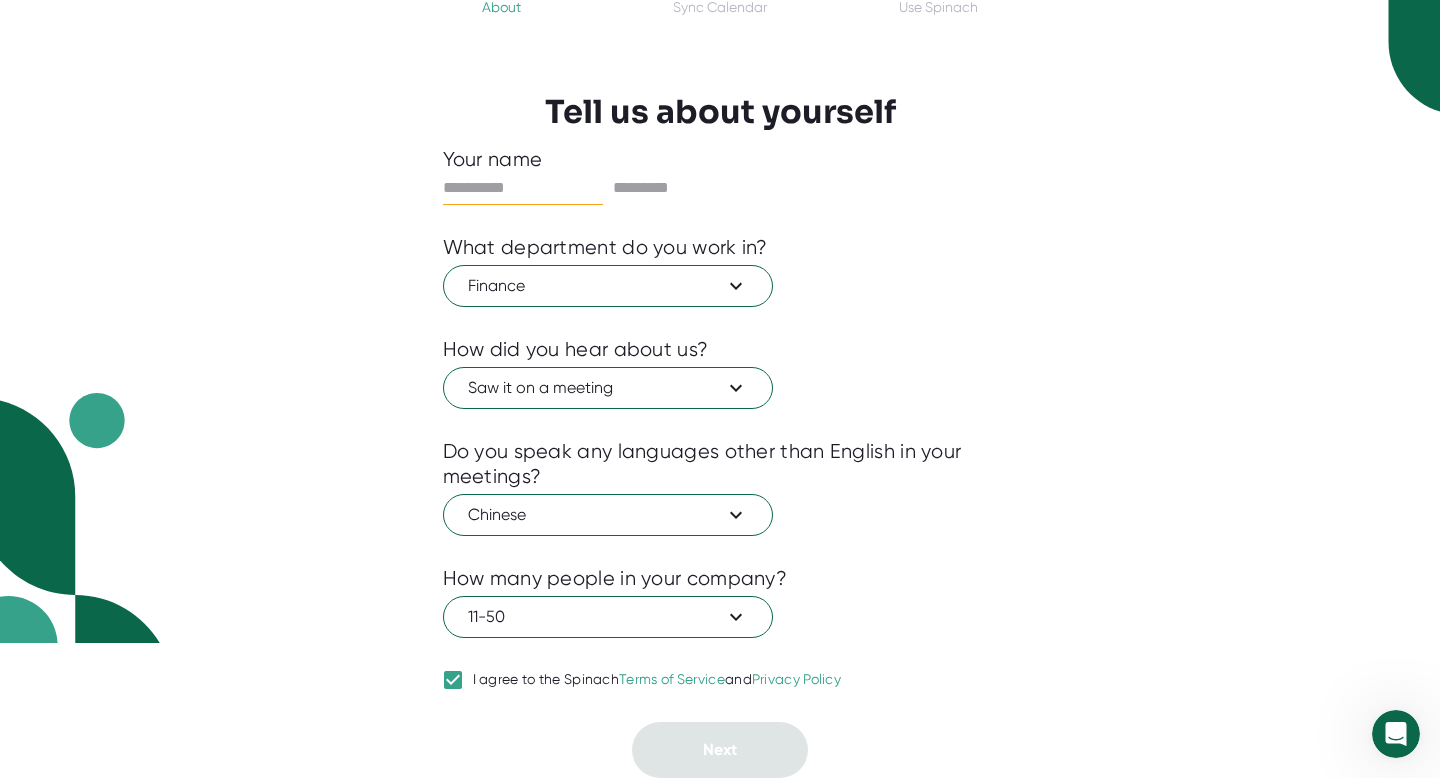 type on "*" 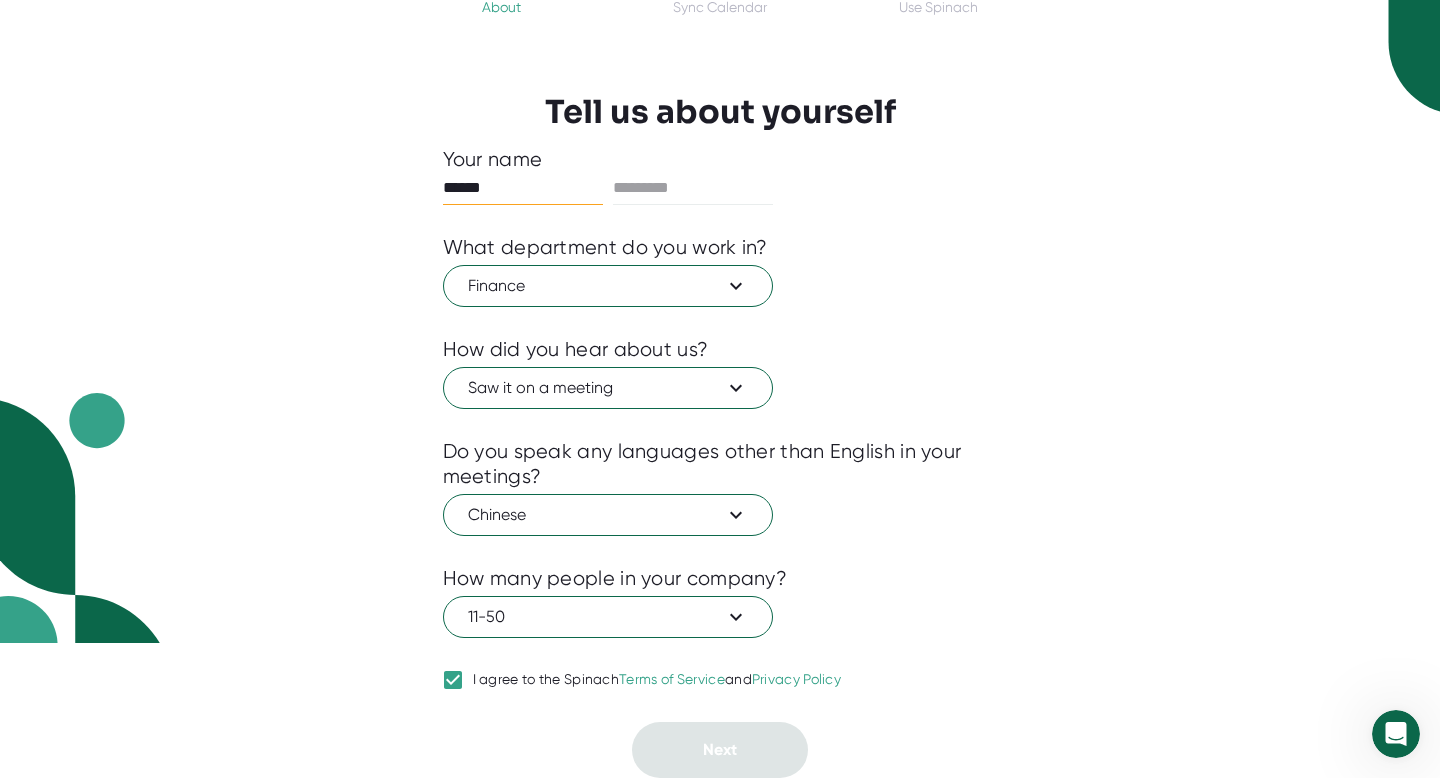 type on "******" 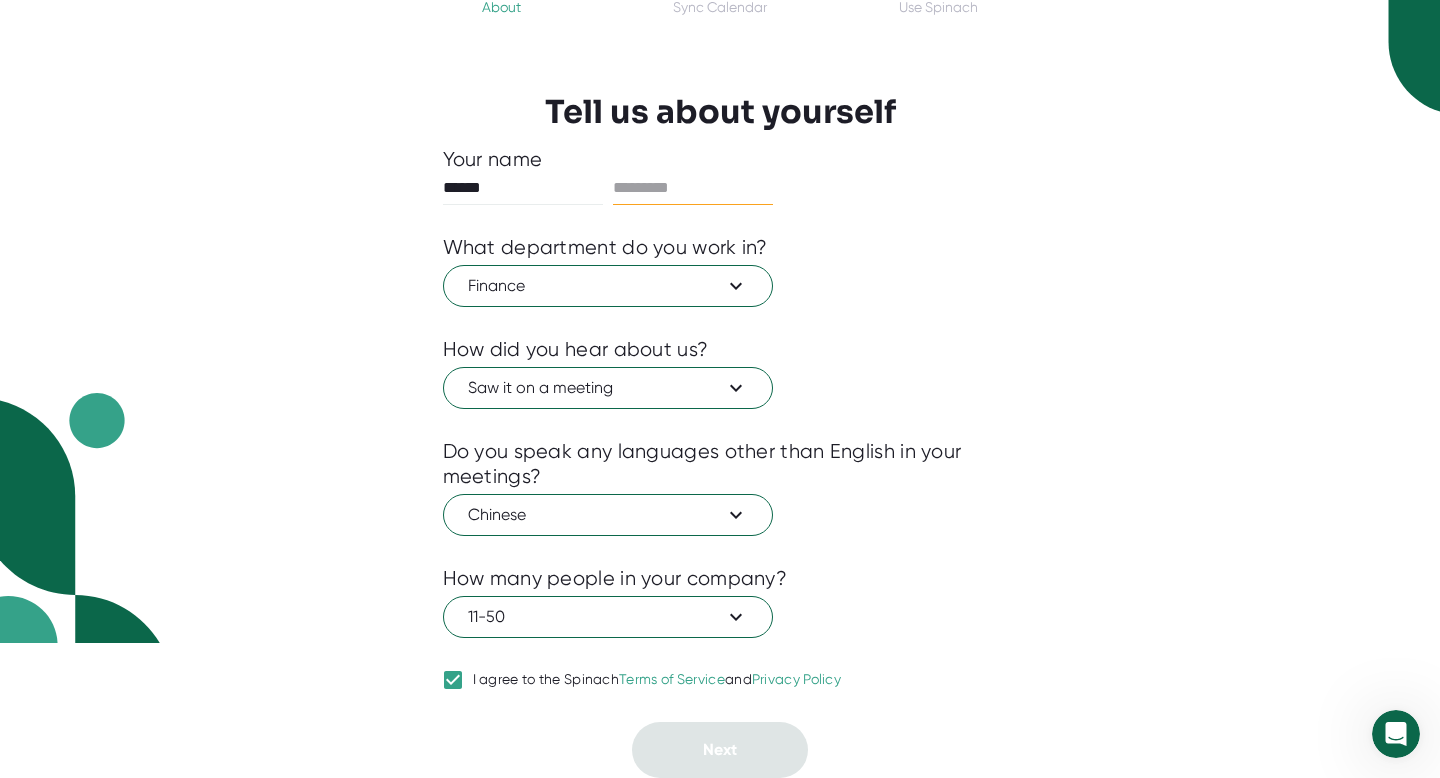 click at bounding box center [693, 188] 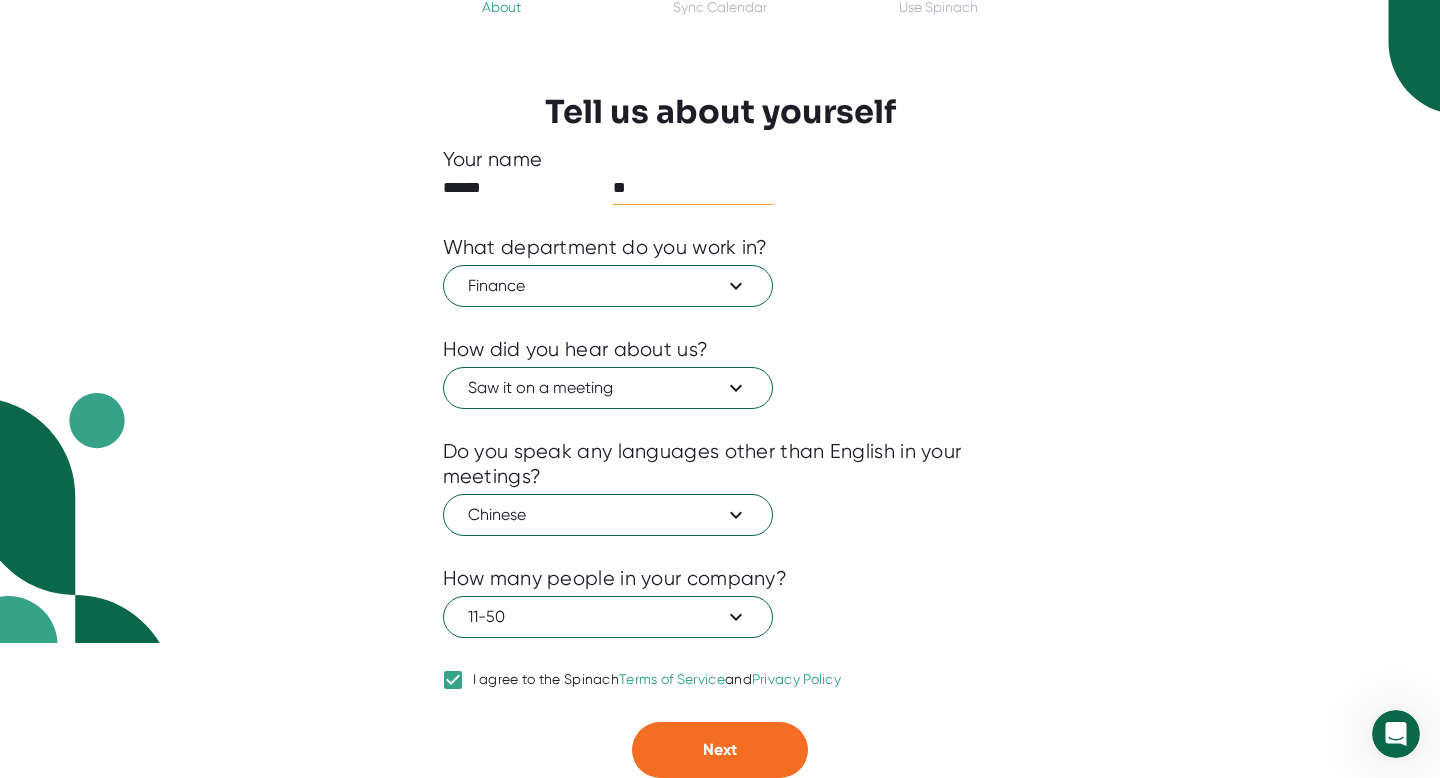 type on "*" 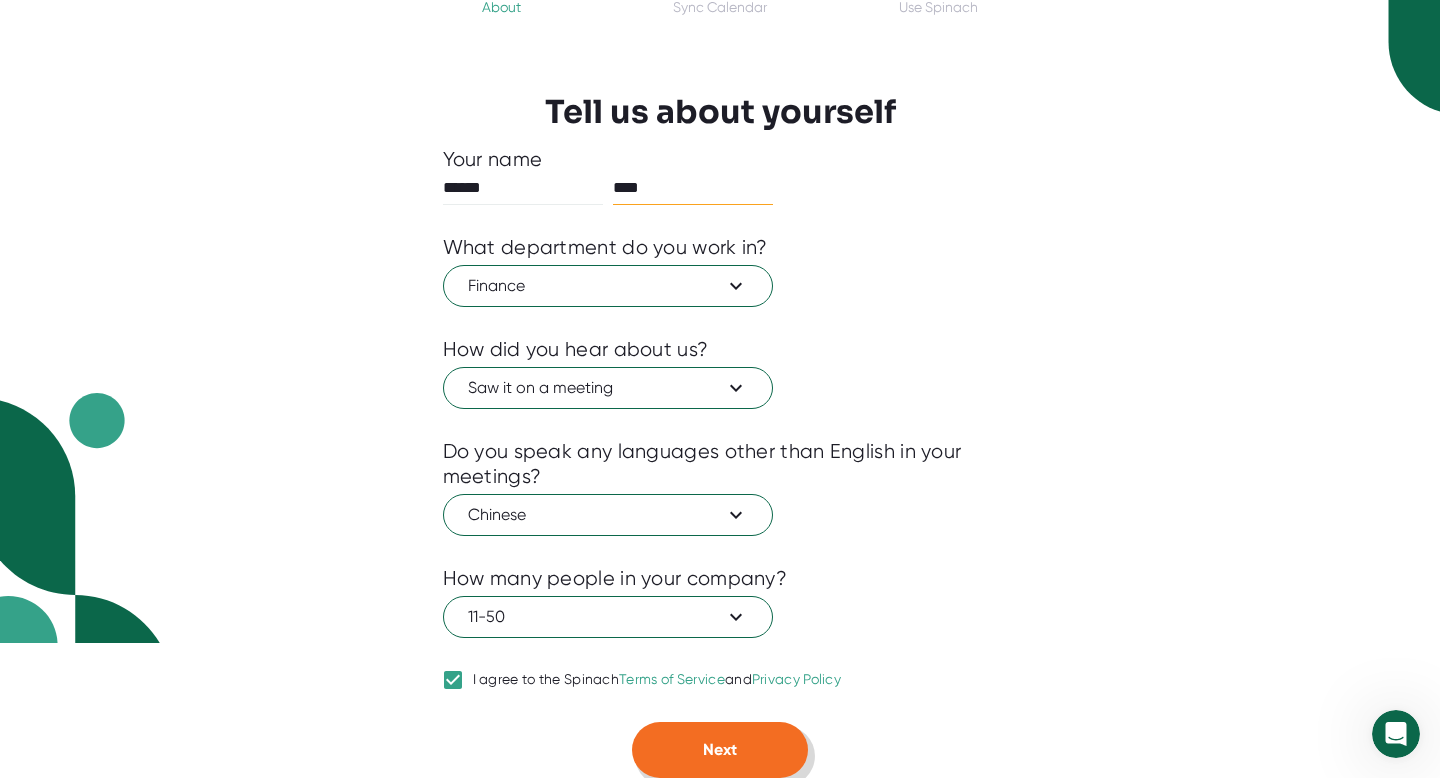 type on "****" 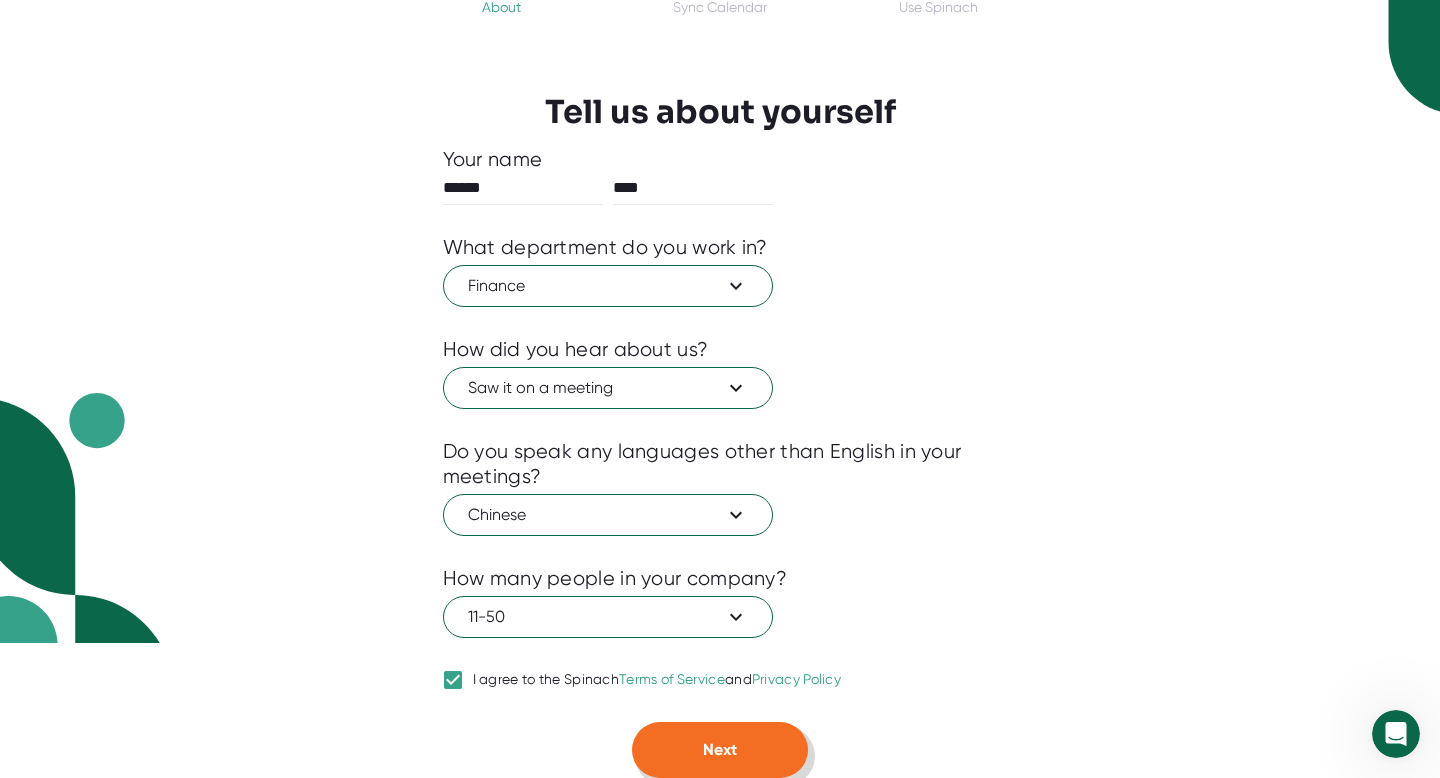 click on "Next" at bounding box center [720, 750] 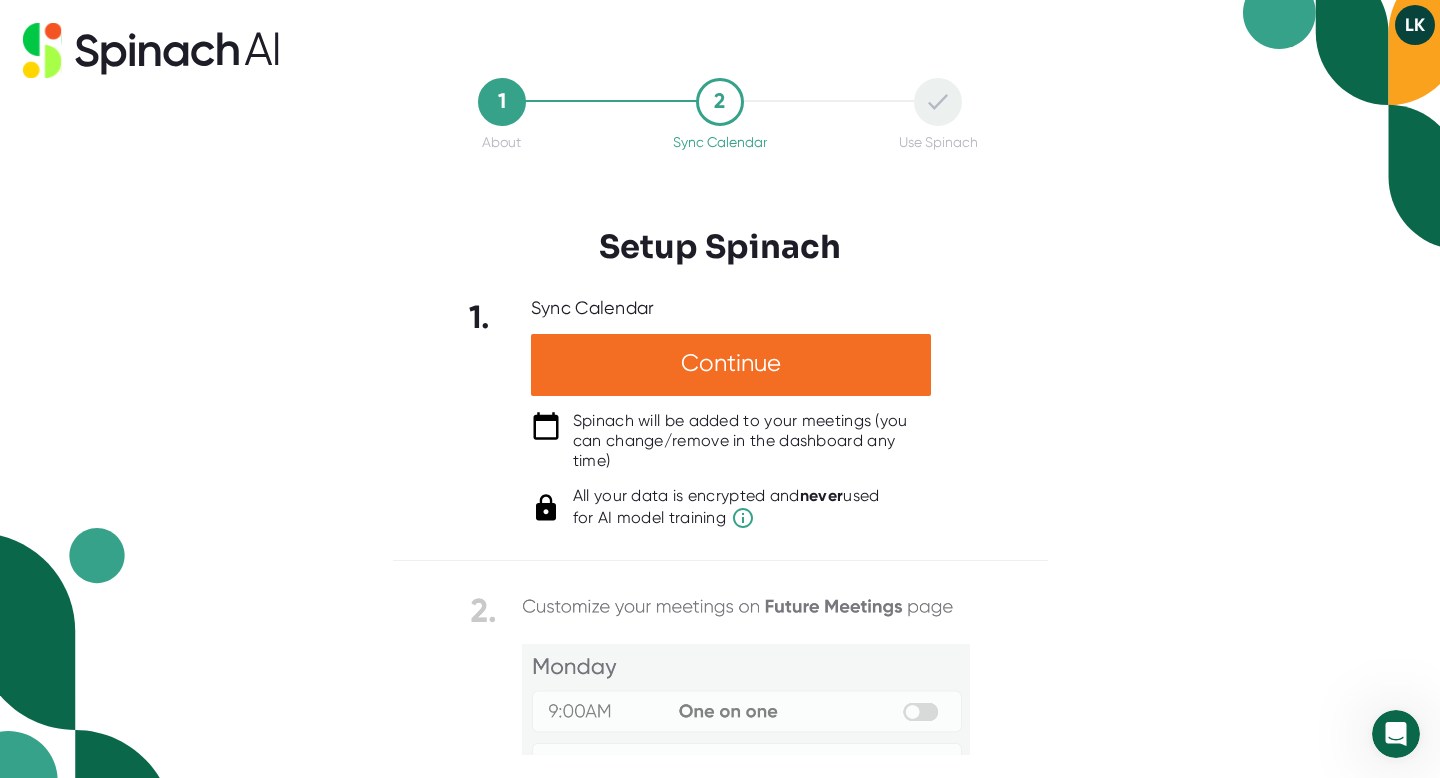 scroll, scrollTop: 0, scrollLeft: 0, axis: both 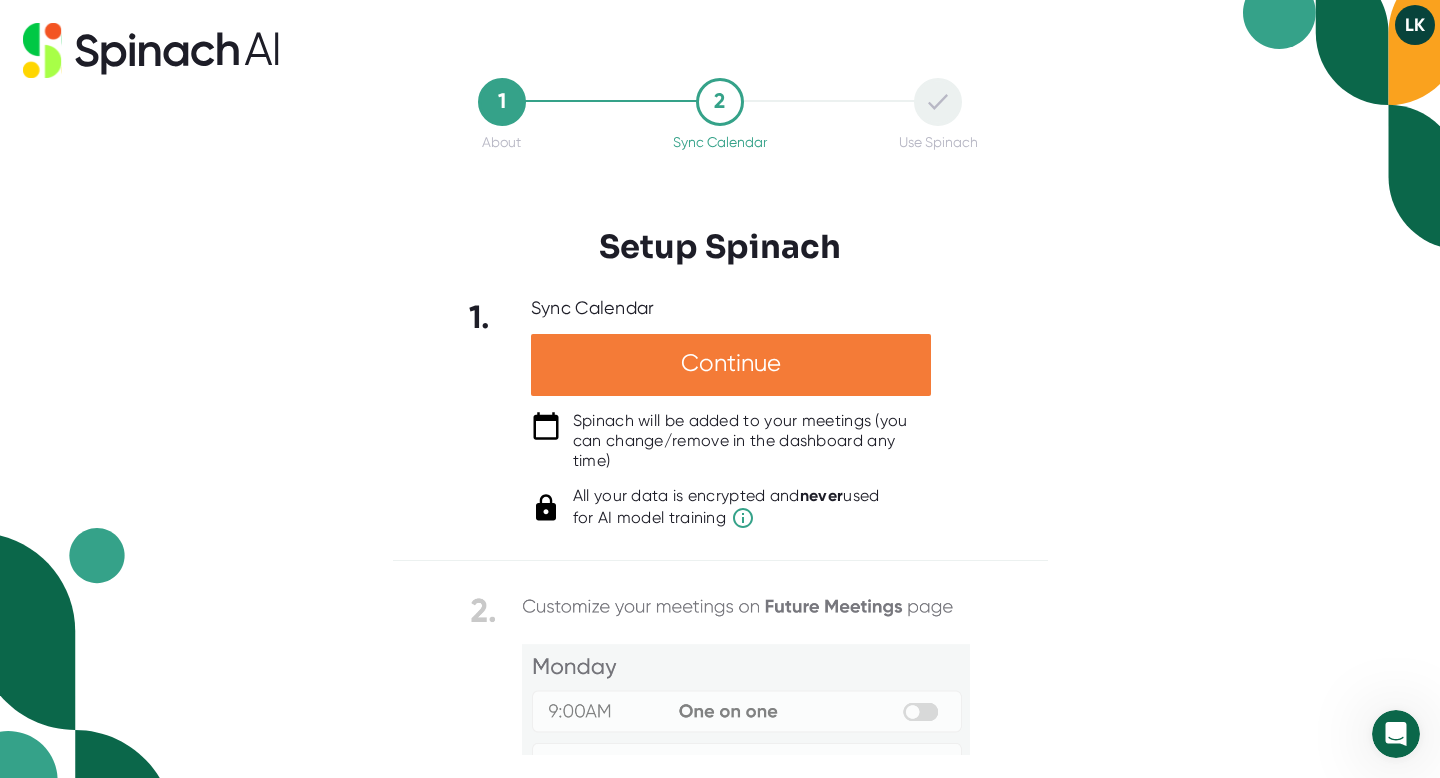 click on "Continue" at bounding box center (731, 365) 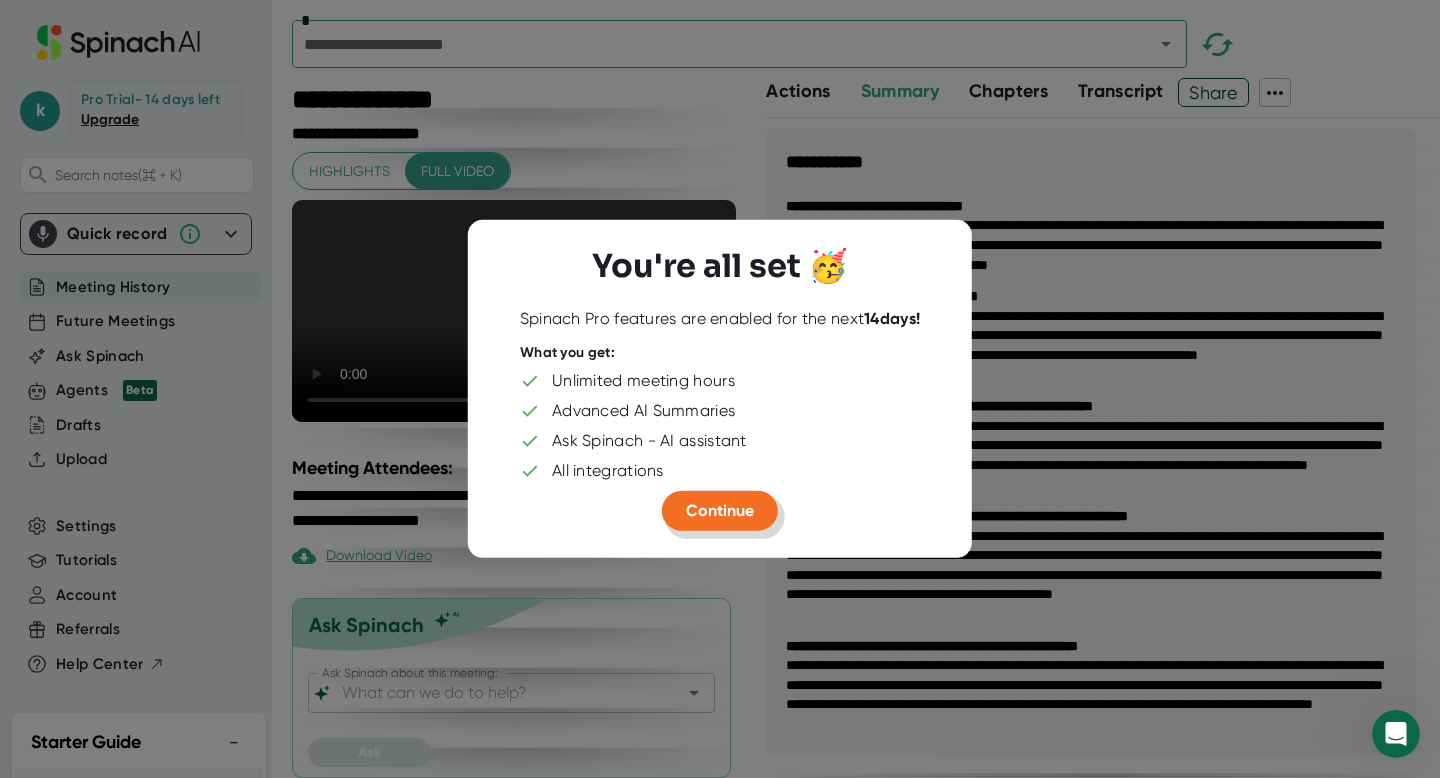 click on "Continue" at bounding box center (720, 510) 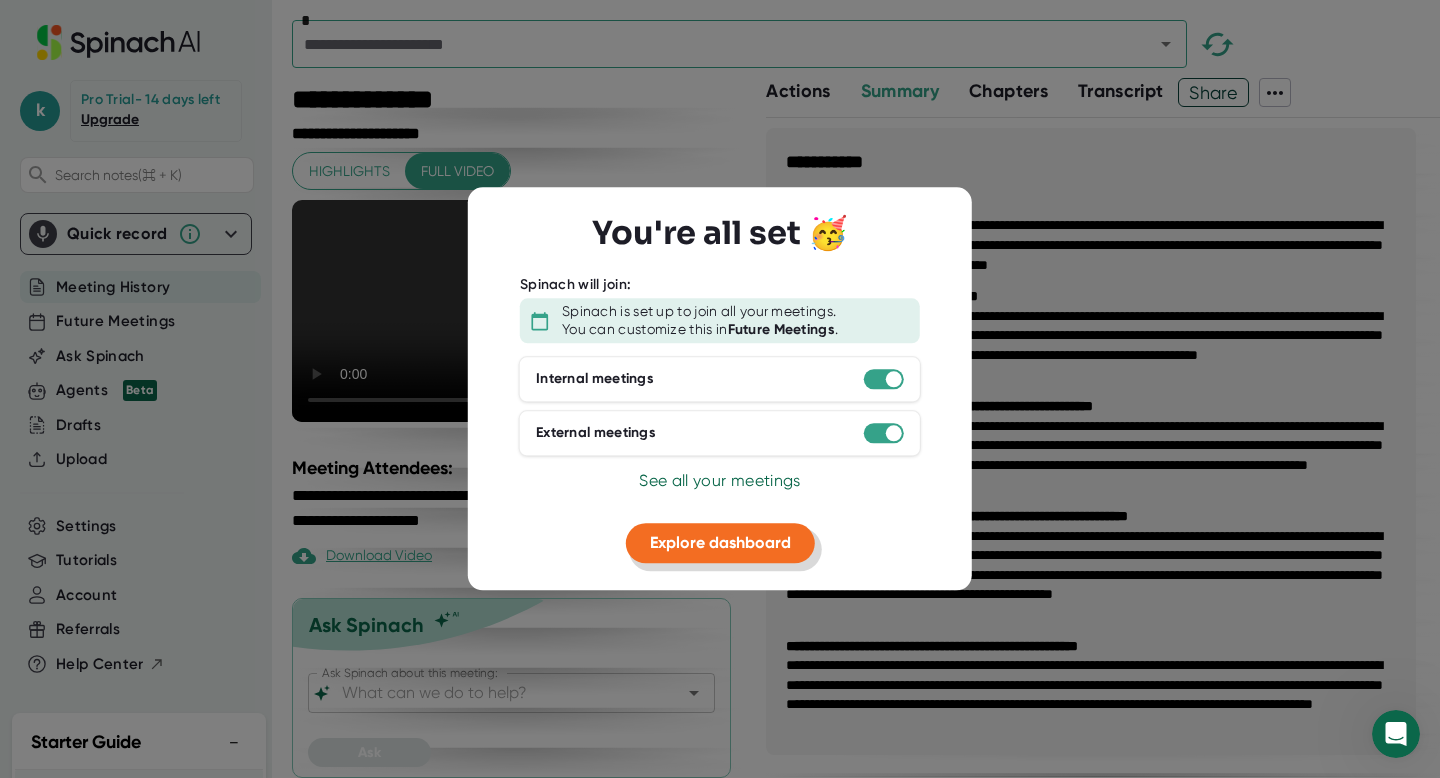 click on "Explore dashboard" at bounding box center [720, 542] 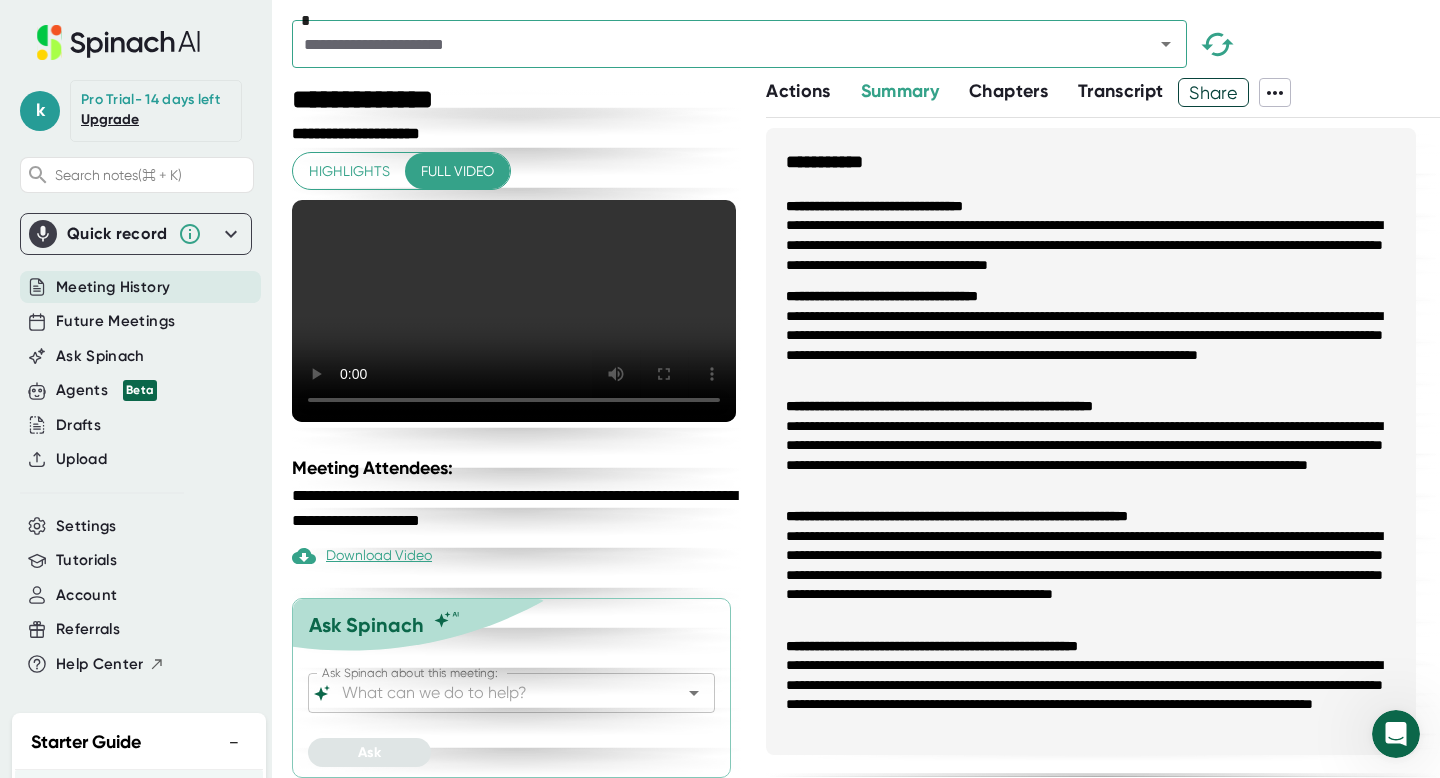 click on "Transcript" at bounding box center (1121, 91) 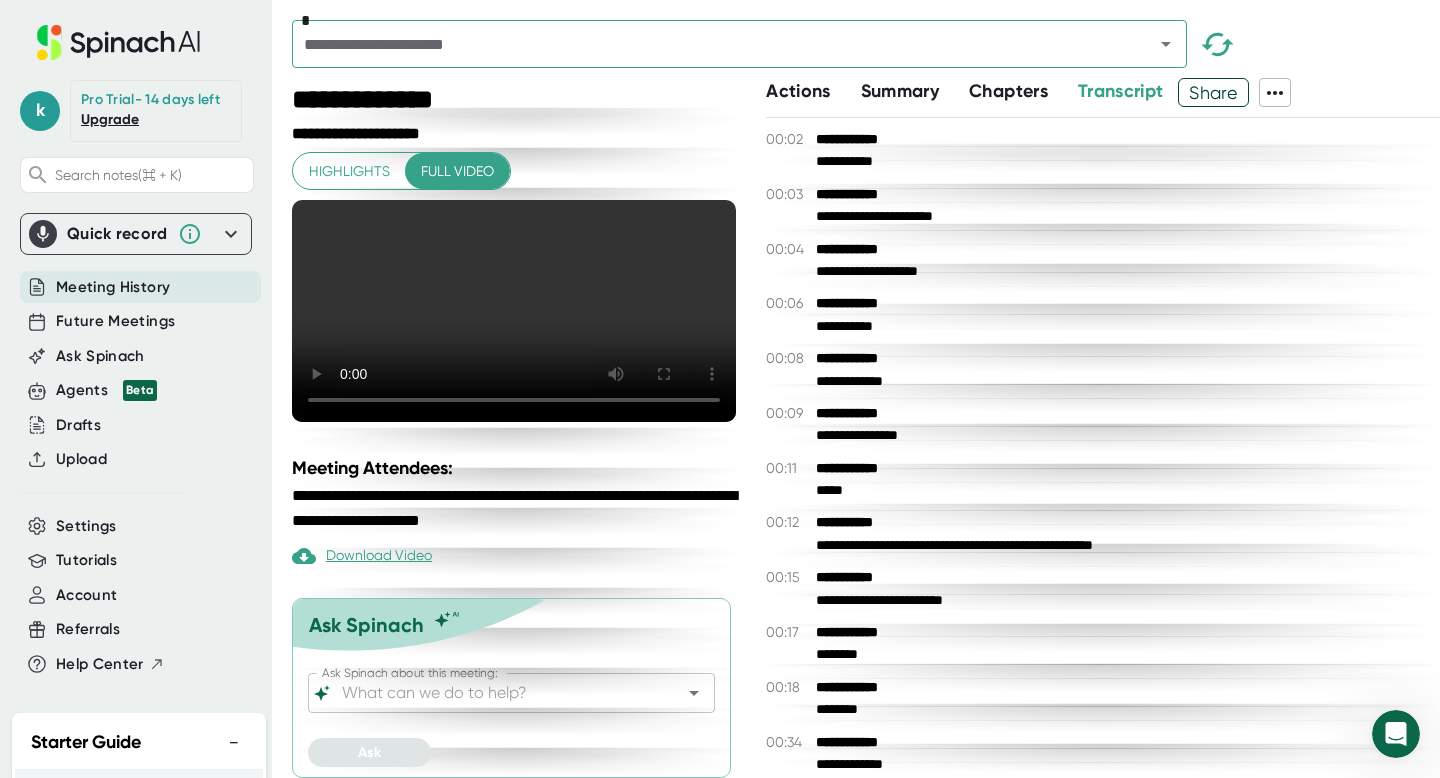 click 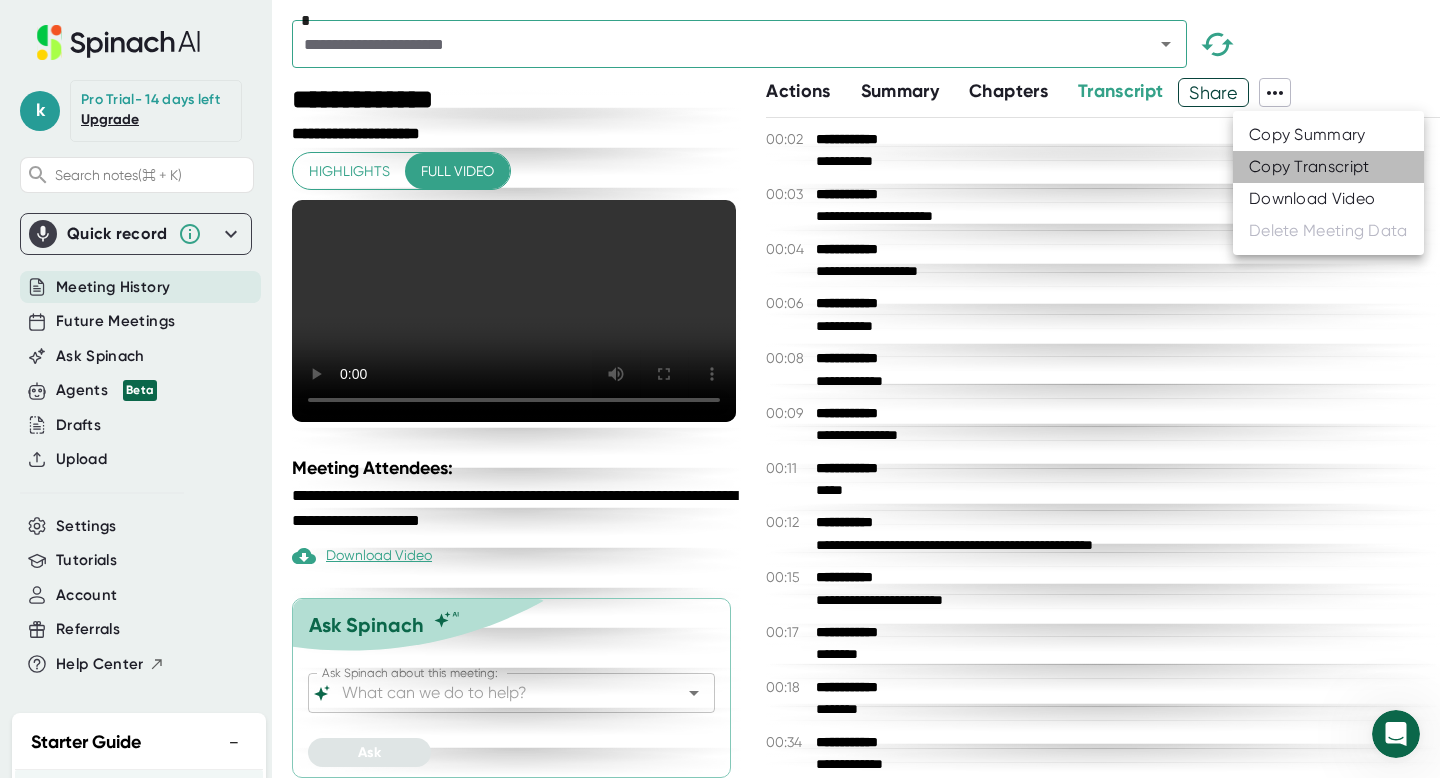 click on "Copy Transcript" at bounding box center (1309, 167) 